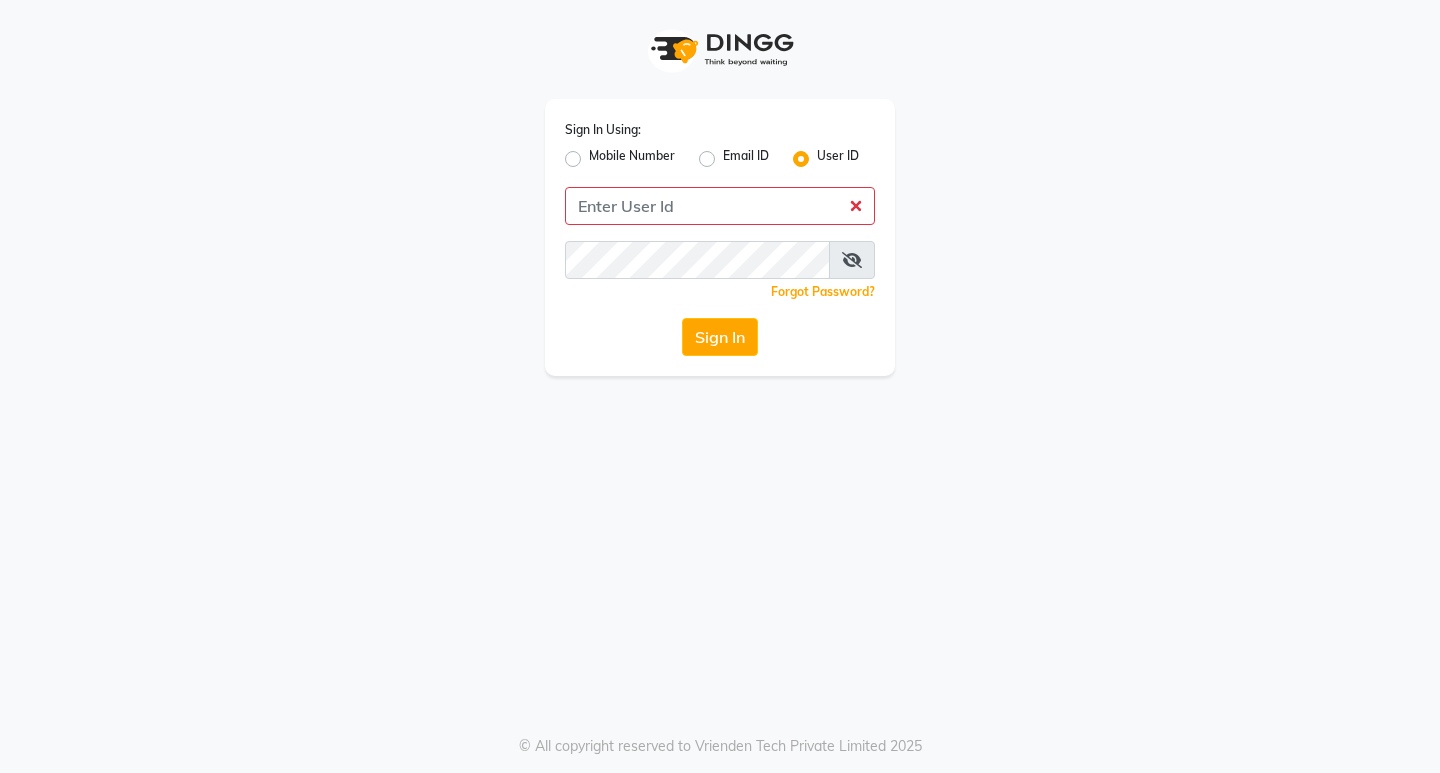 scroll, scrollTop: 0, scrollLeft: 0, axis: both 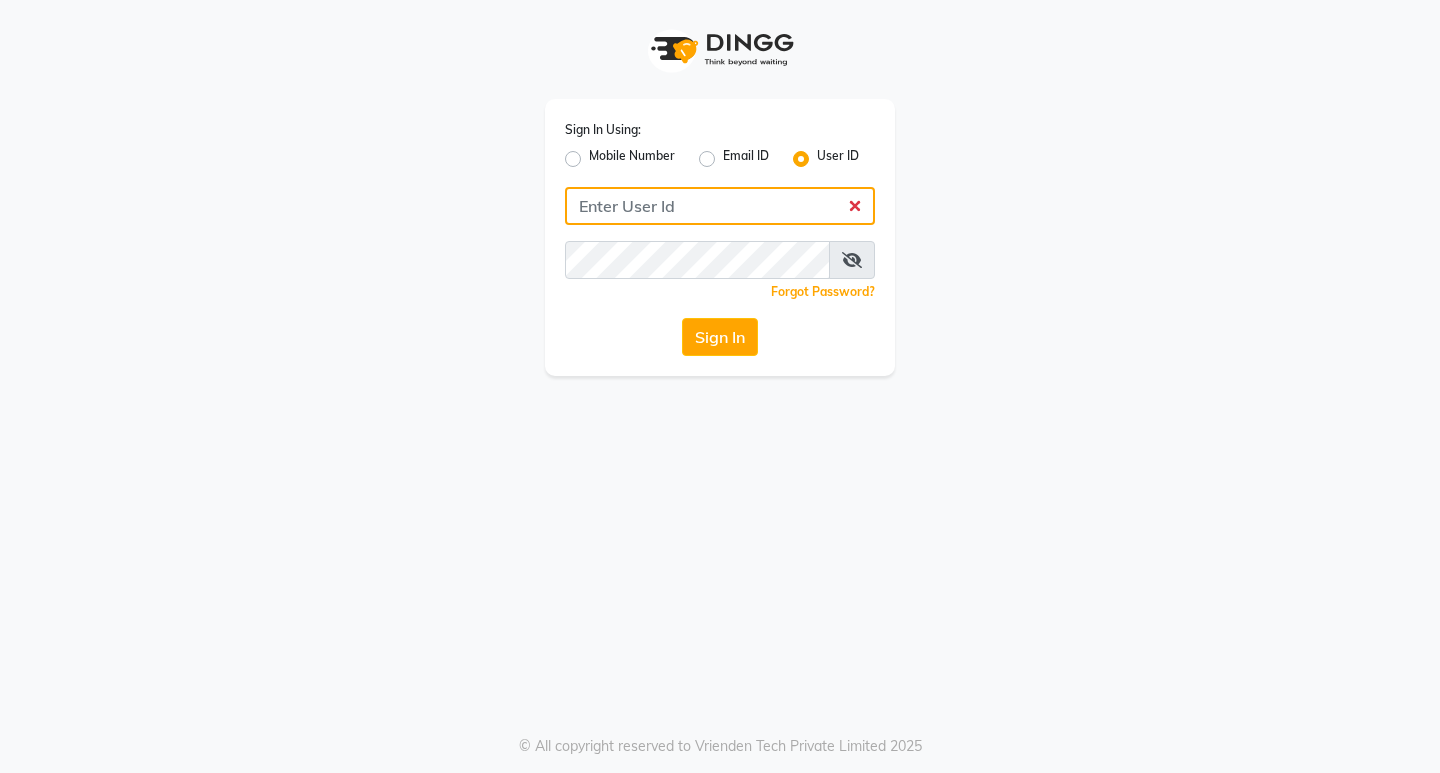 click 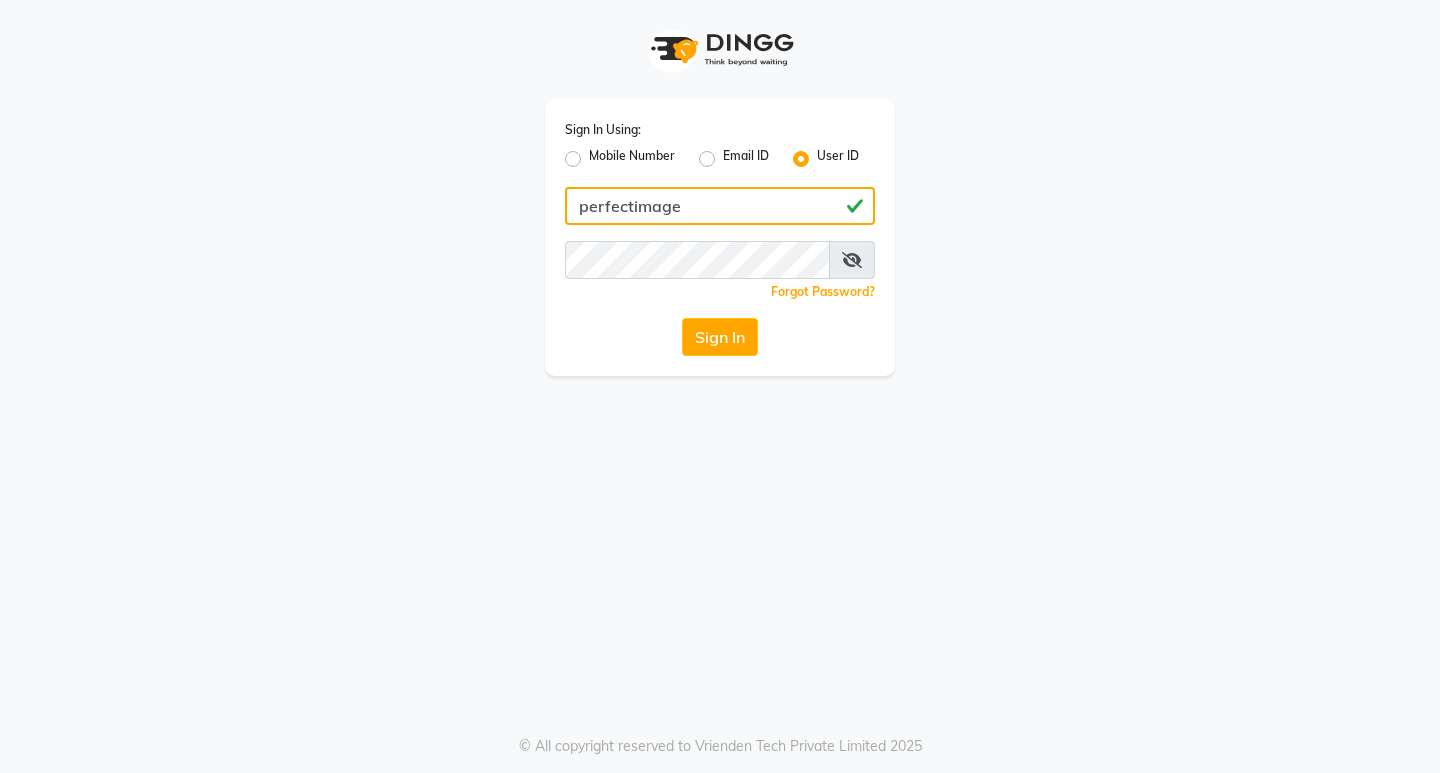 type on "perfectimage" 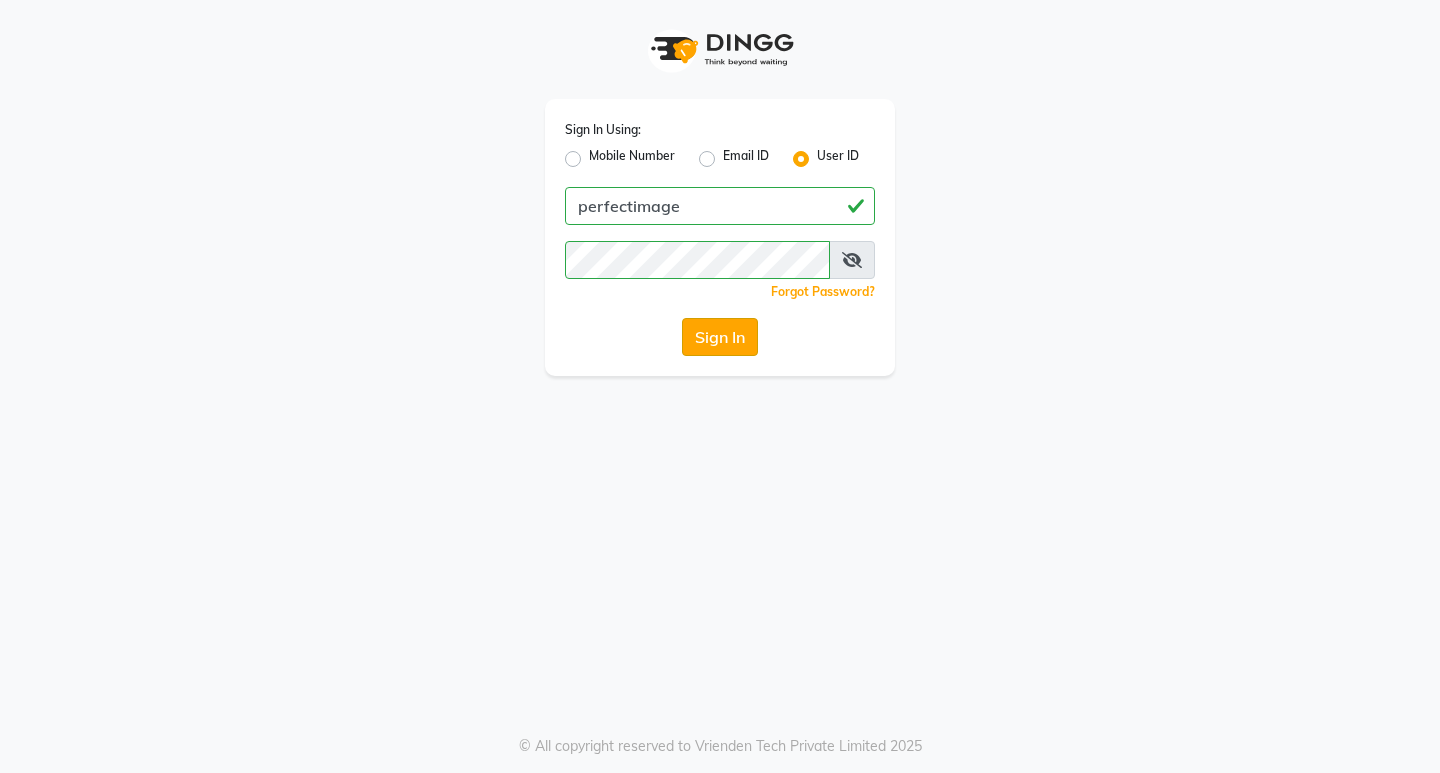 click on "Sign In" 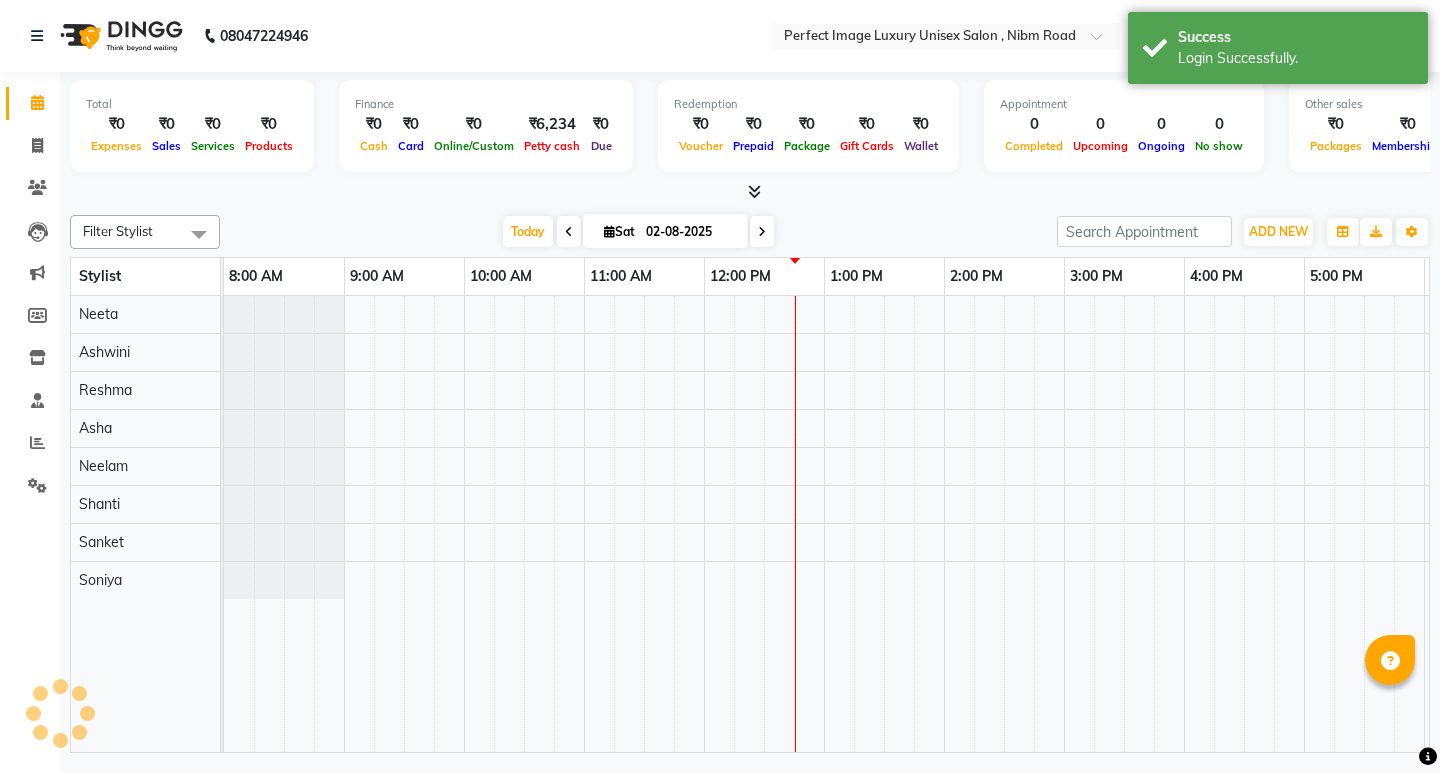 scroll, scrollTop: 0, scrollLeft: 0, axis: both 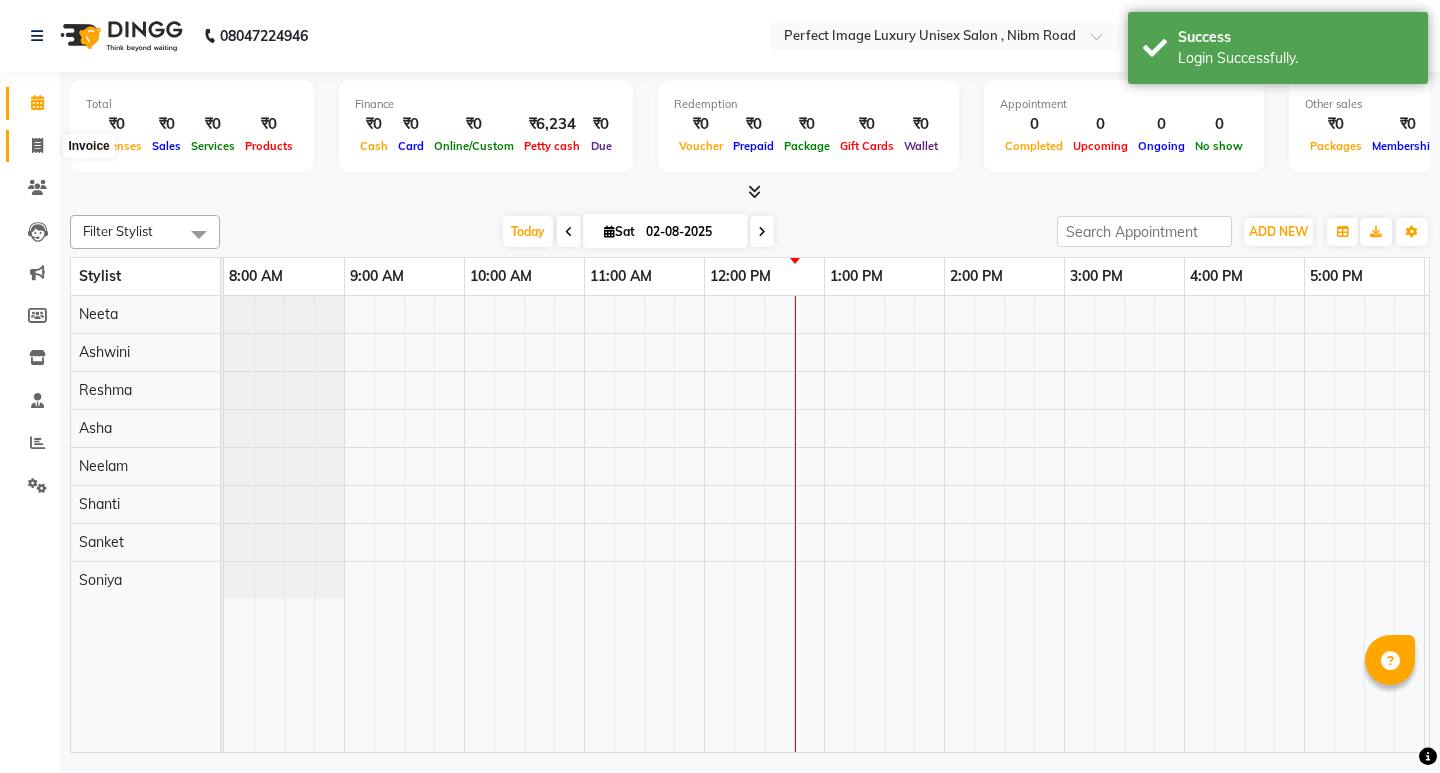 click 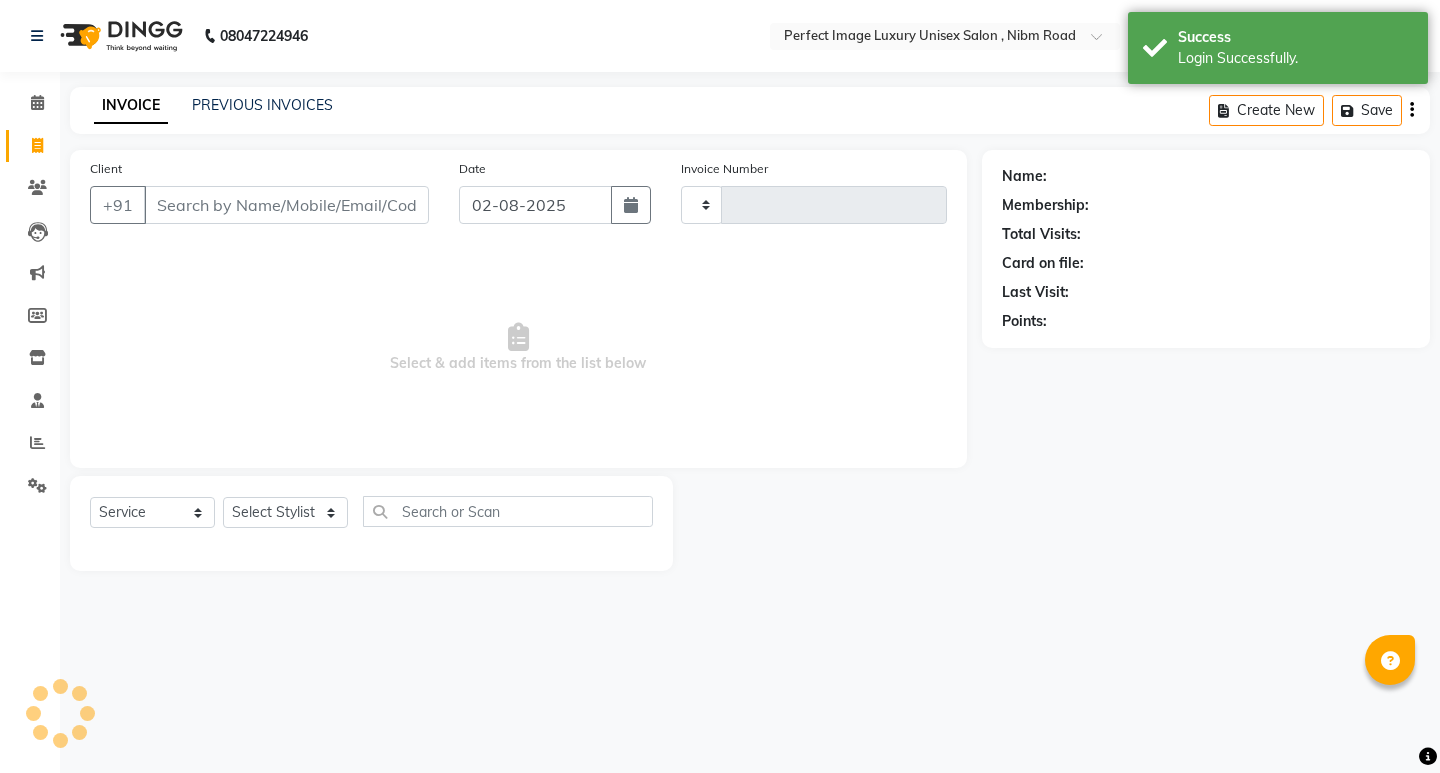 type on "0420" 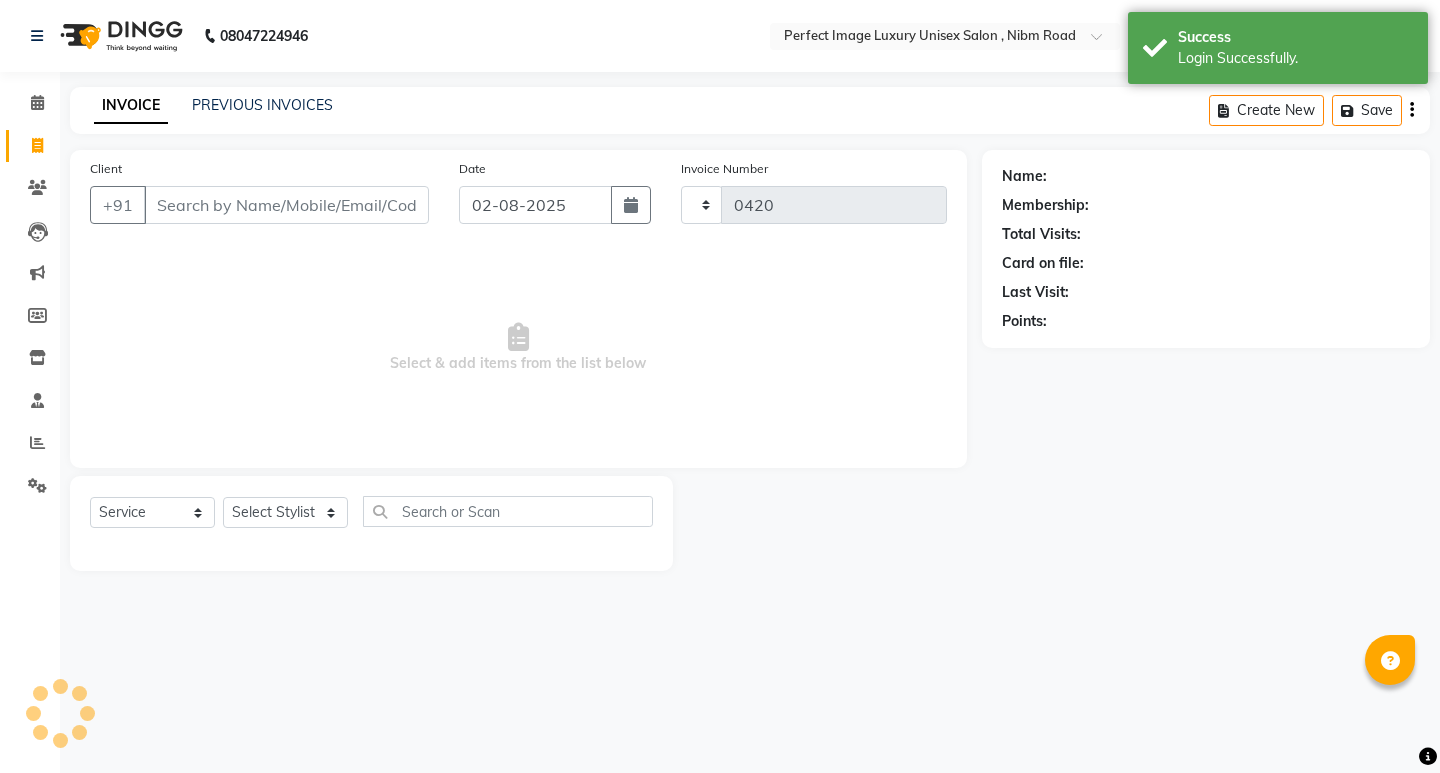 select on "5078" 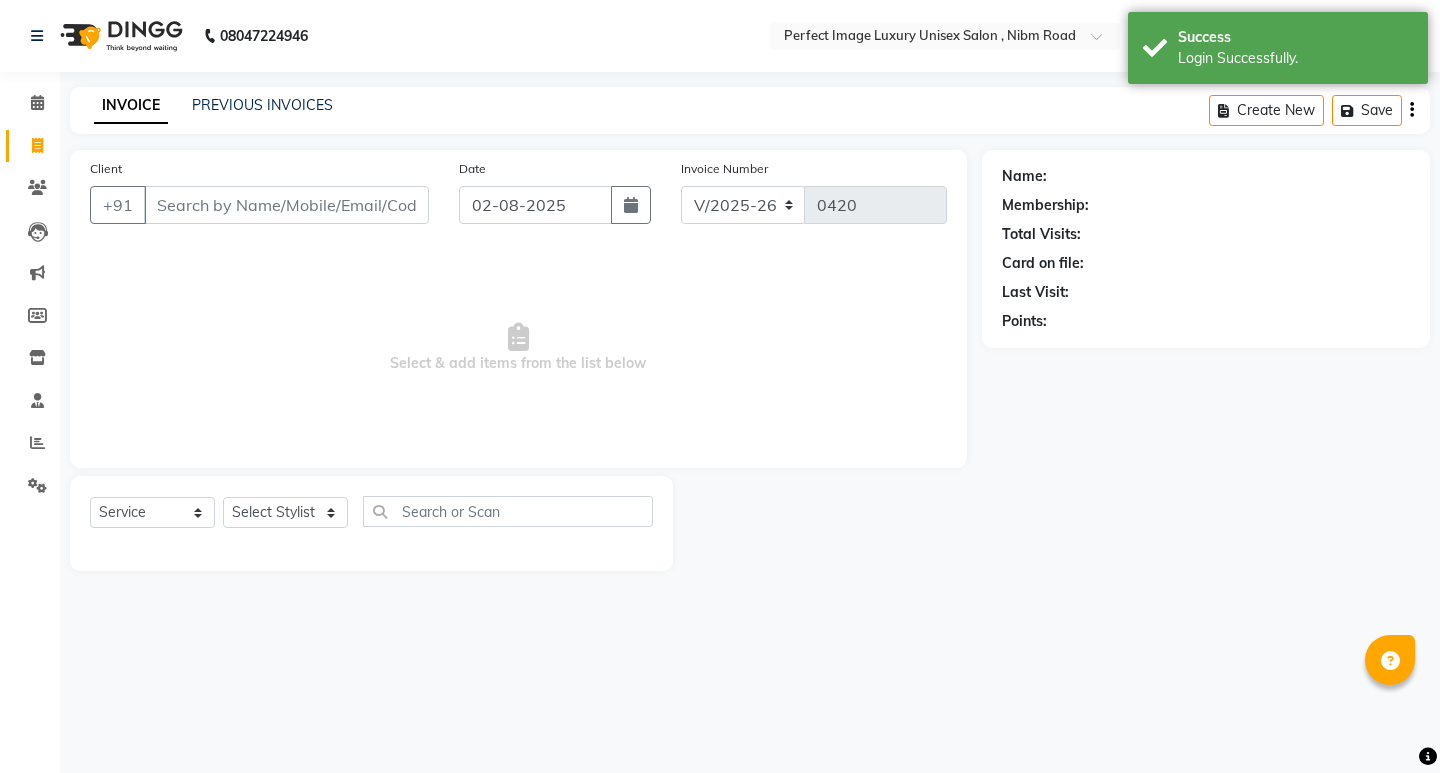 scroll, scrollTop: 0, scrollLeft: 0, axis: both 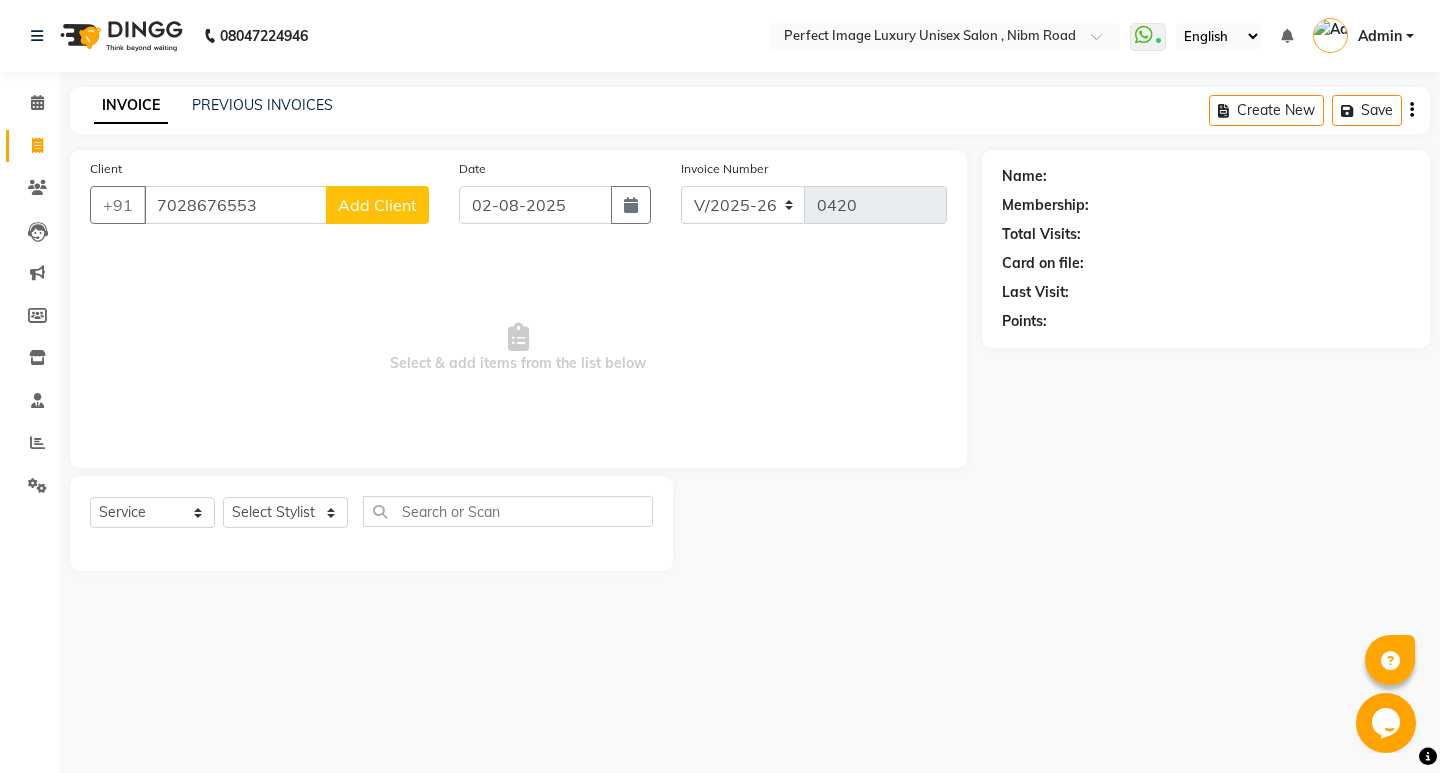 type on "7028676553" 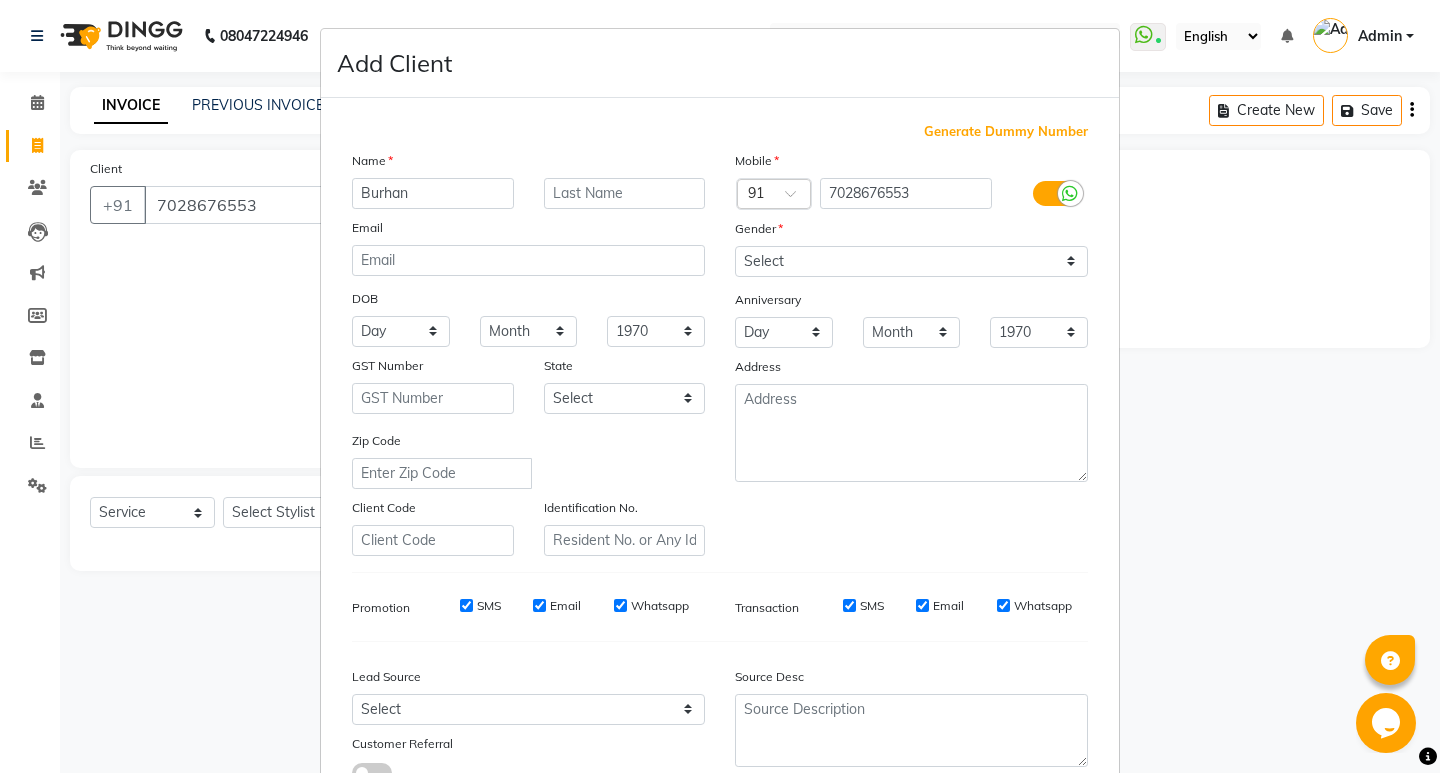 type on "Burhan" 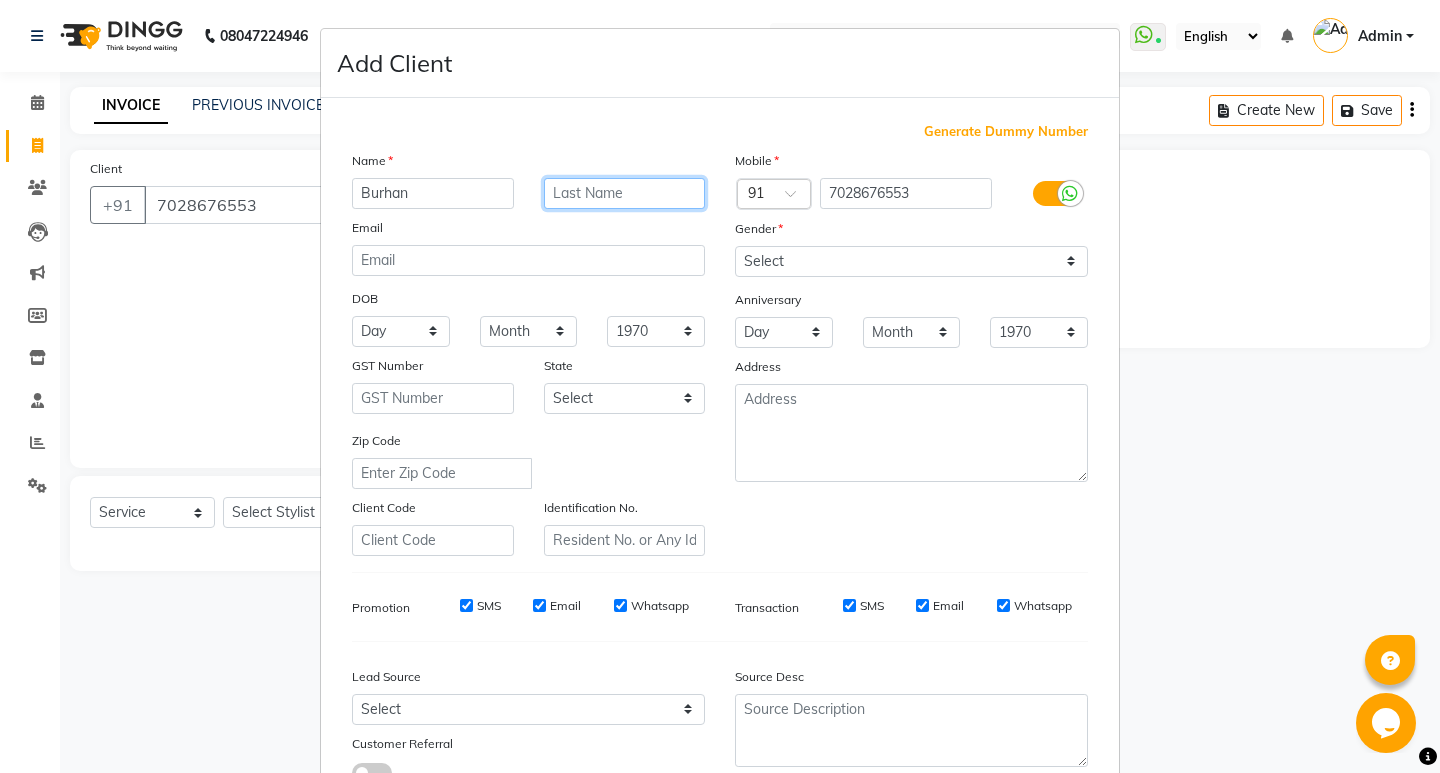 click at bounding box center [625, 193] 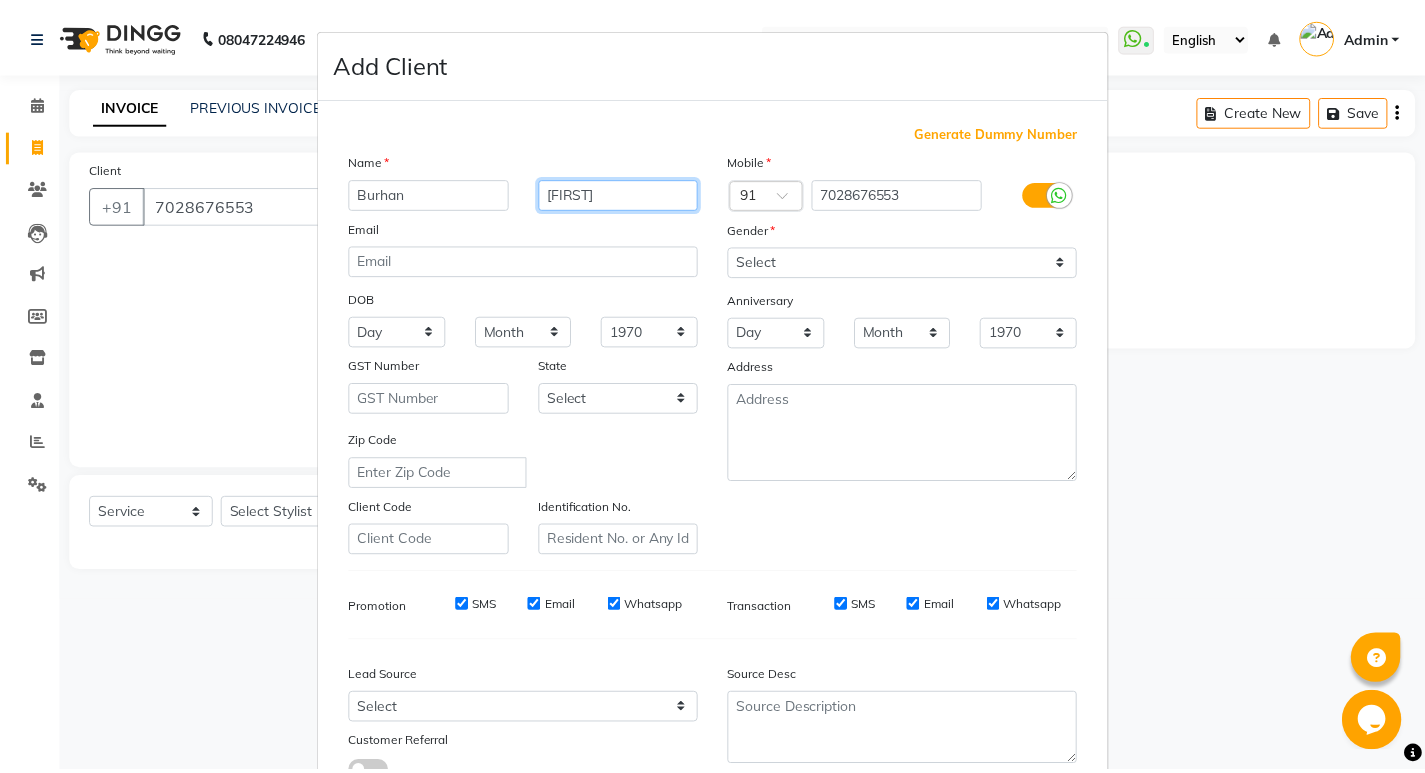 scroll, scrollTop: 150, scrollLeft: 0, axis: vertical 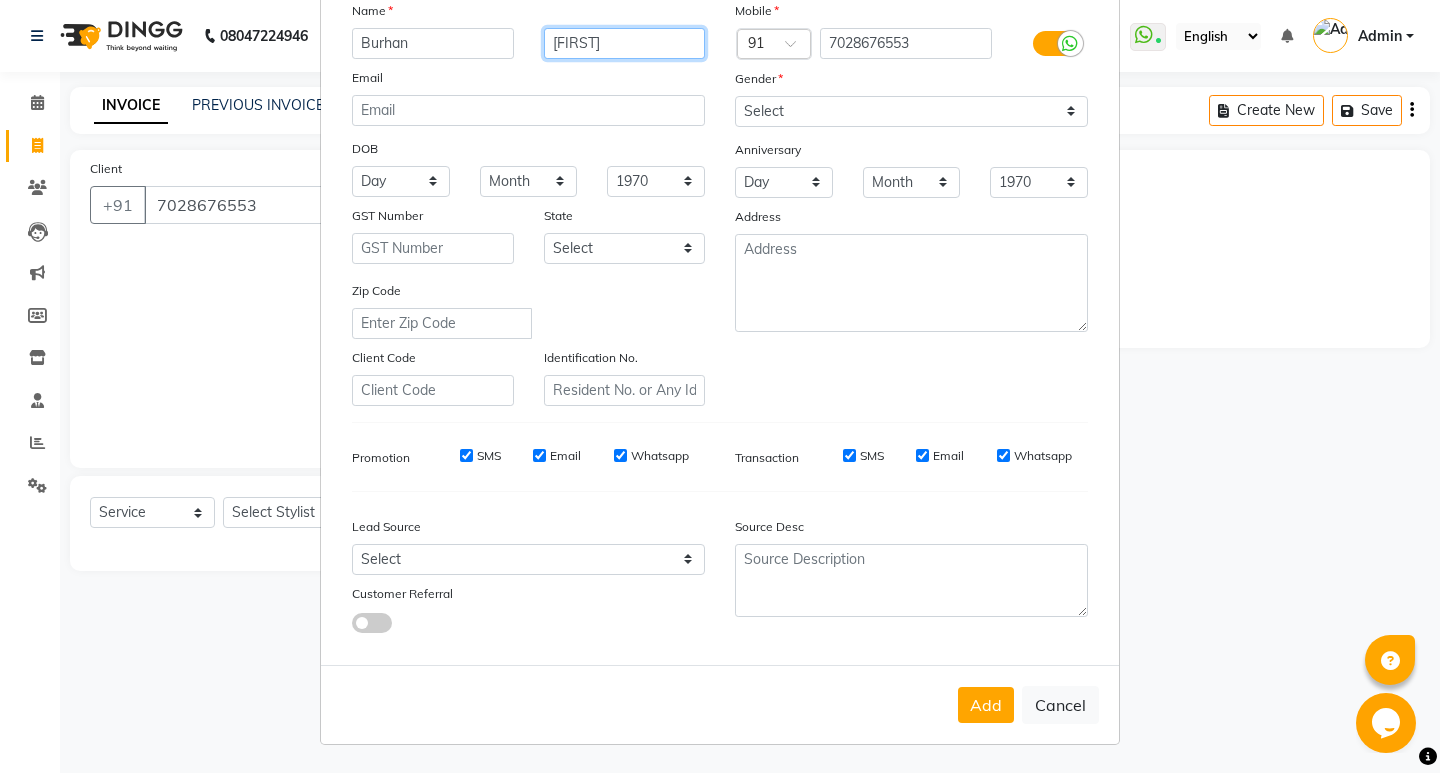 type on "[FIRST]" 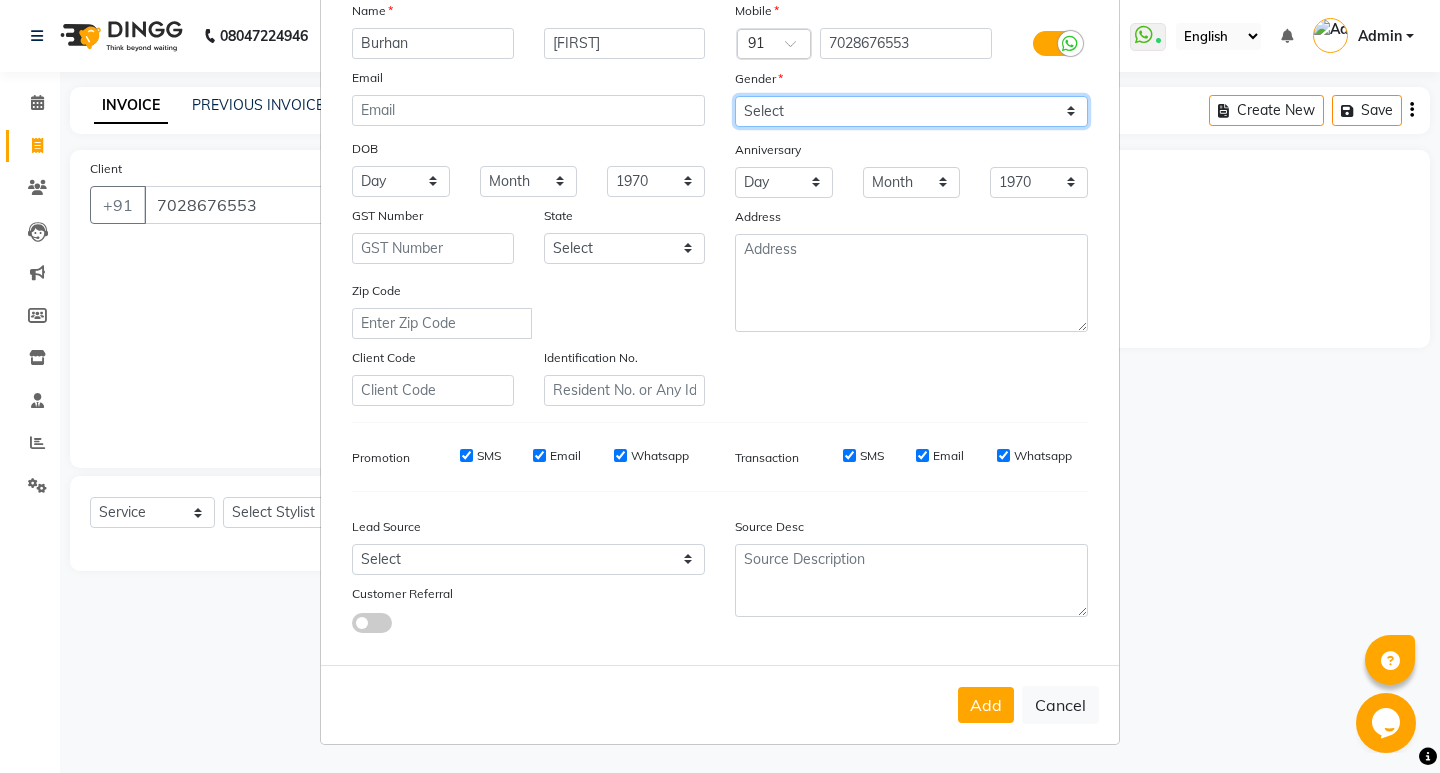 click on "Select Male Female Other Prefer Not To Say" at bounding box center (911, 111) 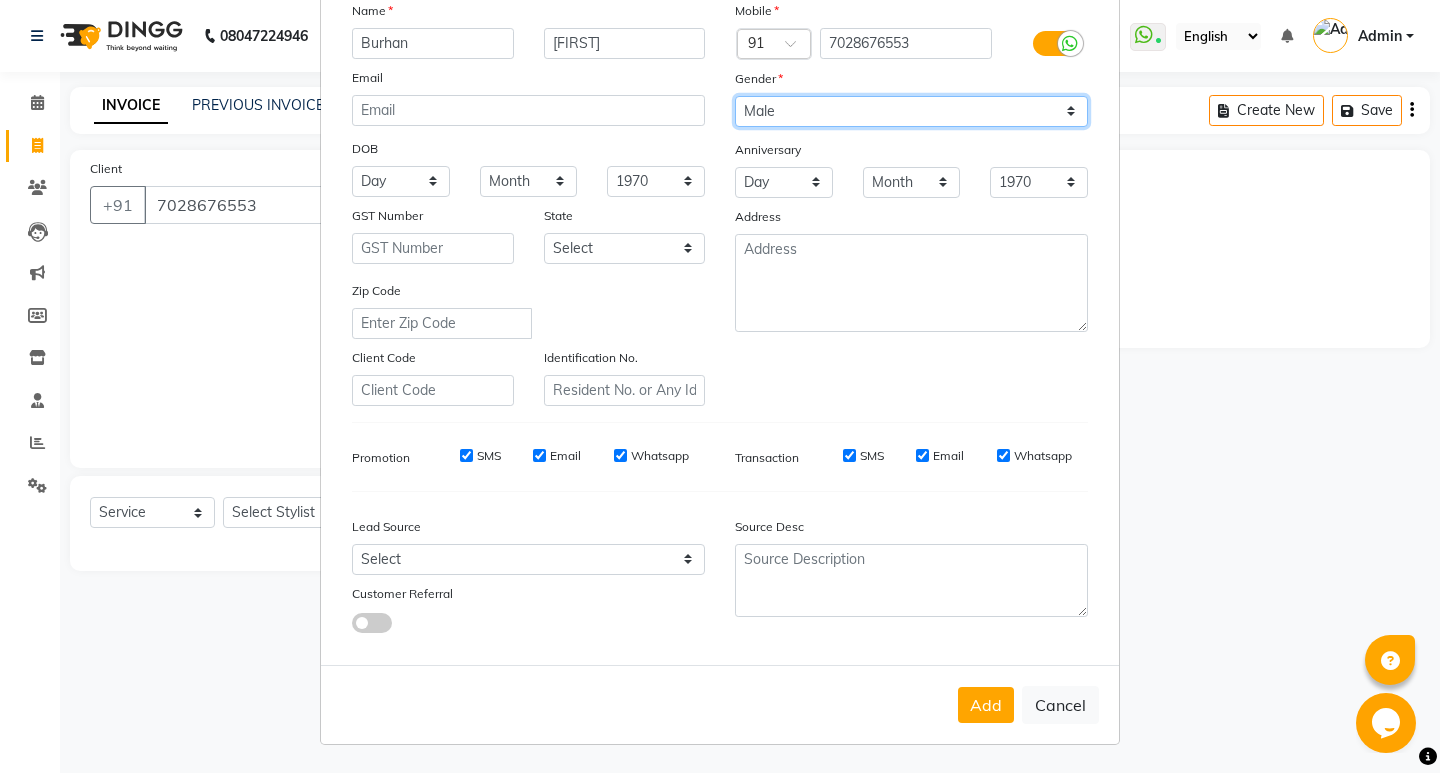 click on "Select Male Female Other Prefer Not To Say" at bounding box center (911, 111) 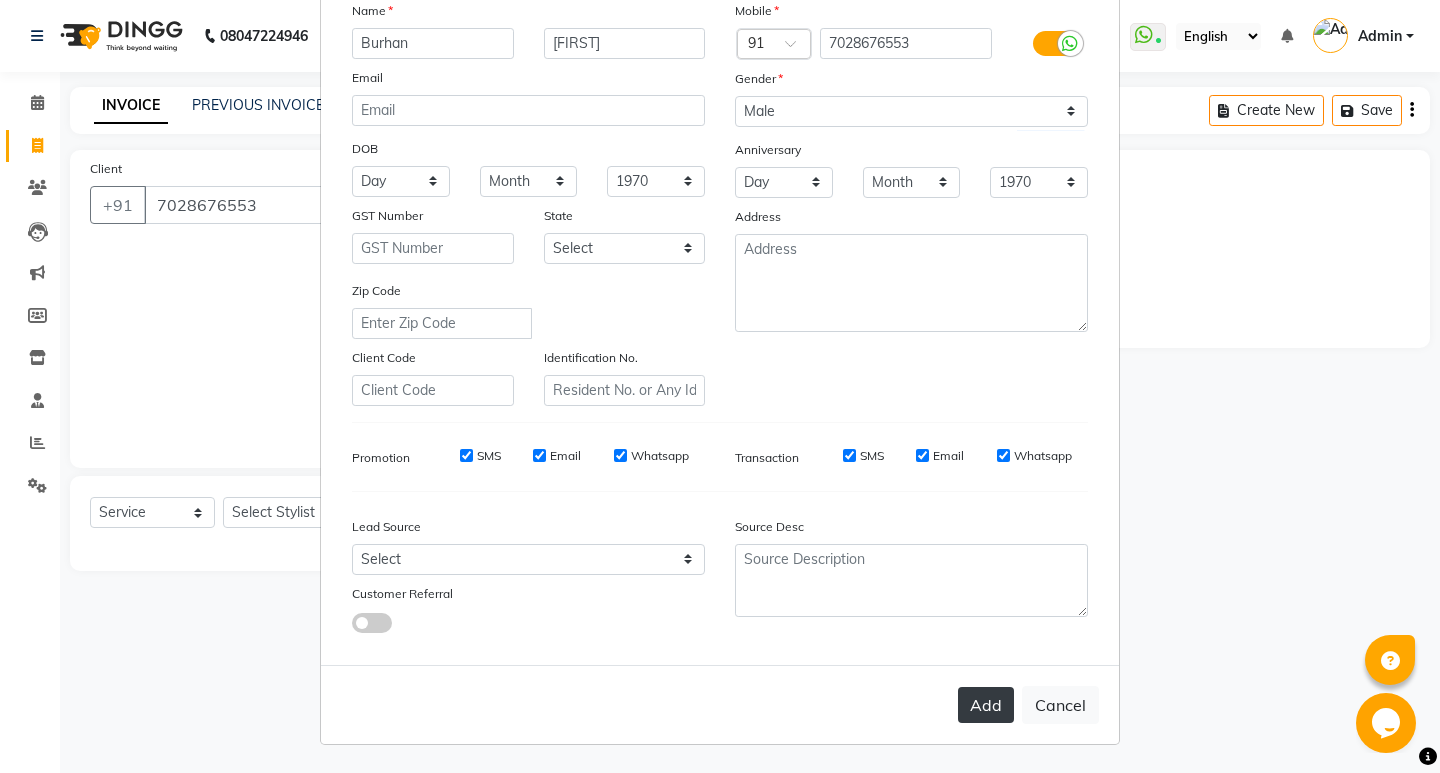 click on "Add" at bounding box center (986, 705) 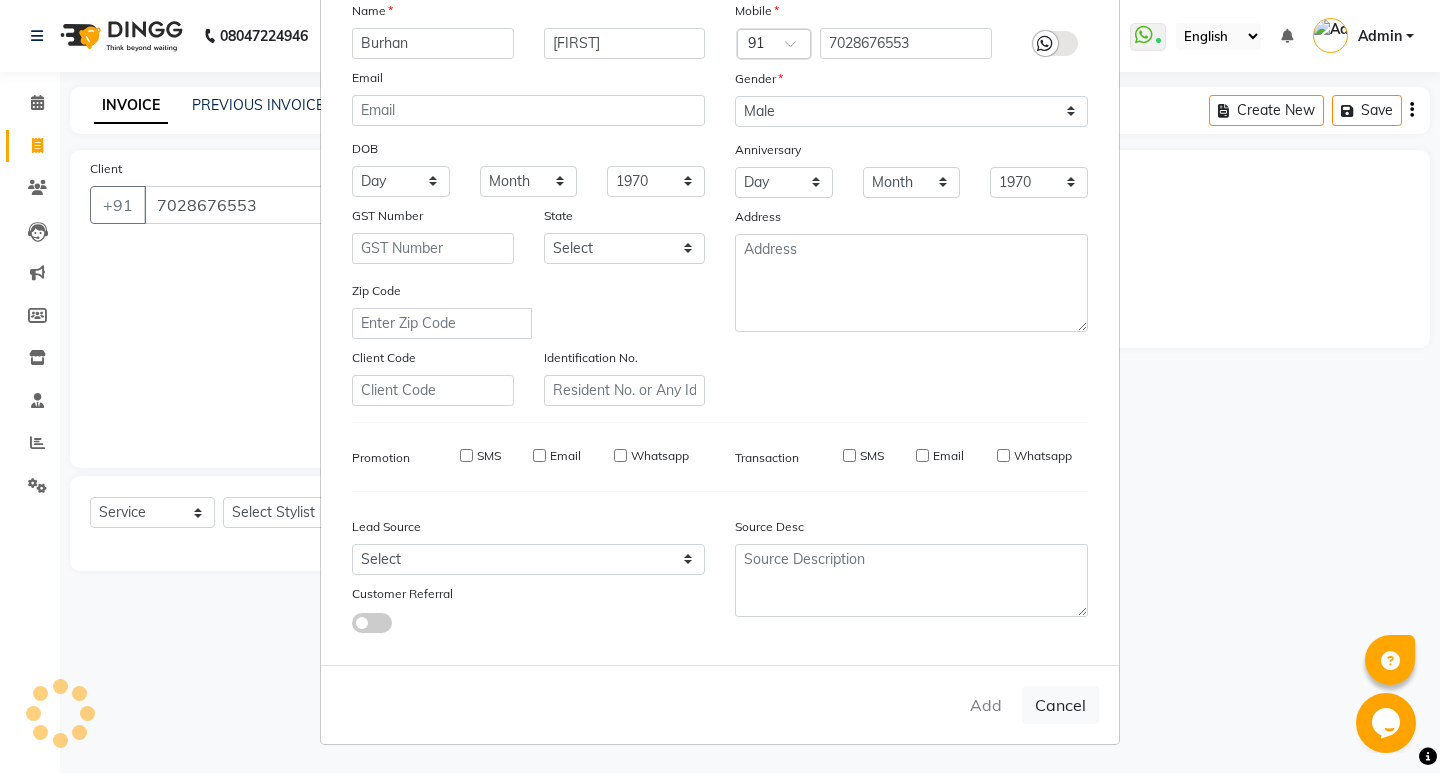 type 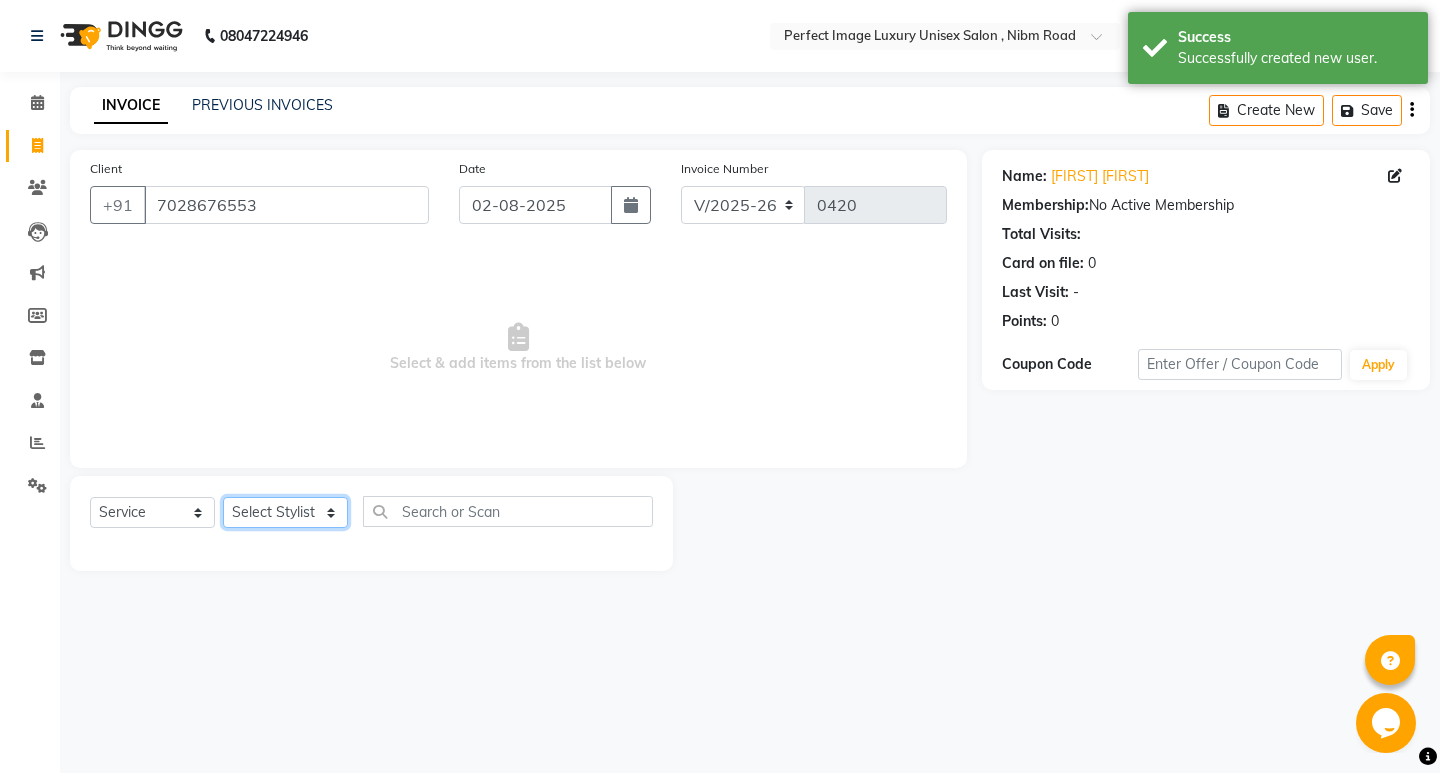 click on "Select Stylist [FIRST] [FIRST] Manager  [FIRST] [FIRST] [FIRST] [FIRST] [FIRST]" 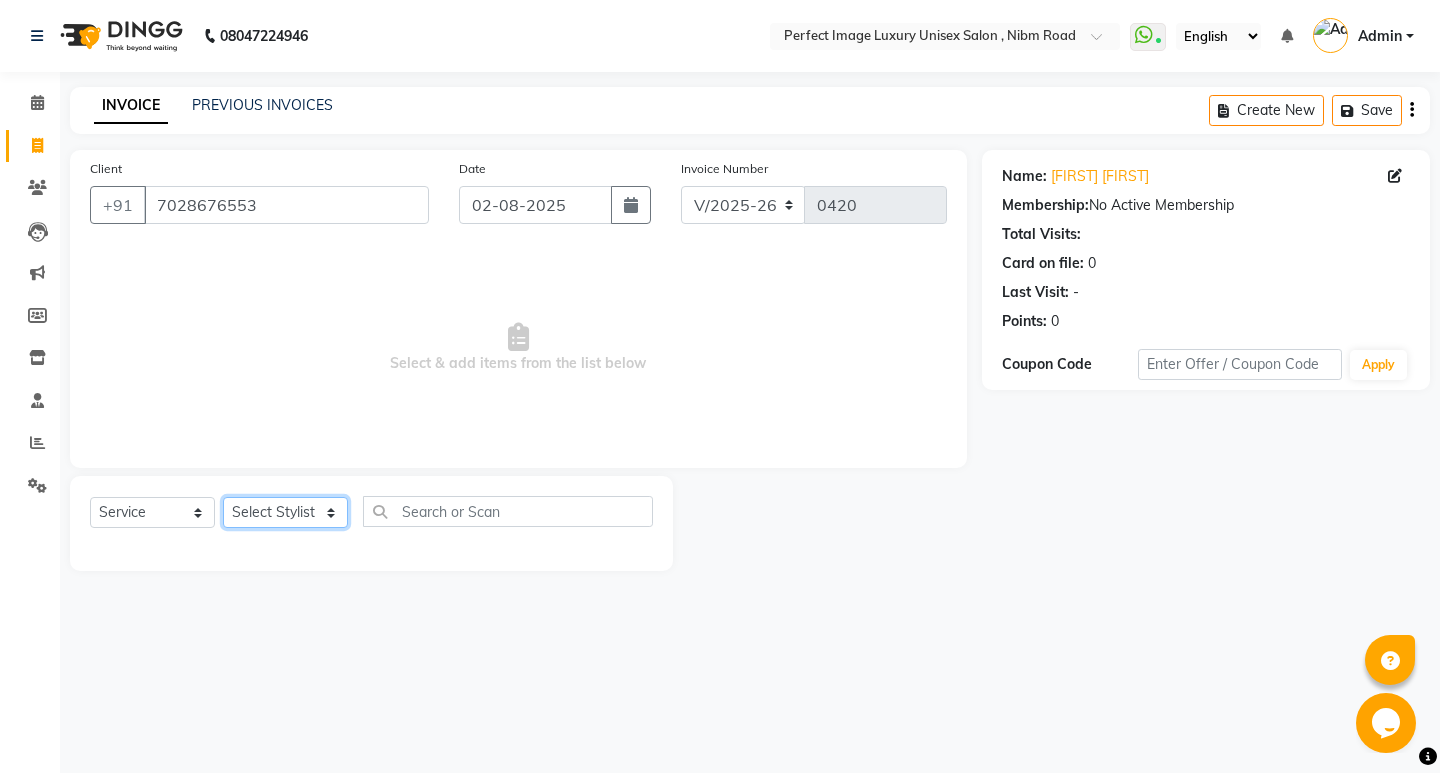 select on "32015" 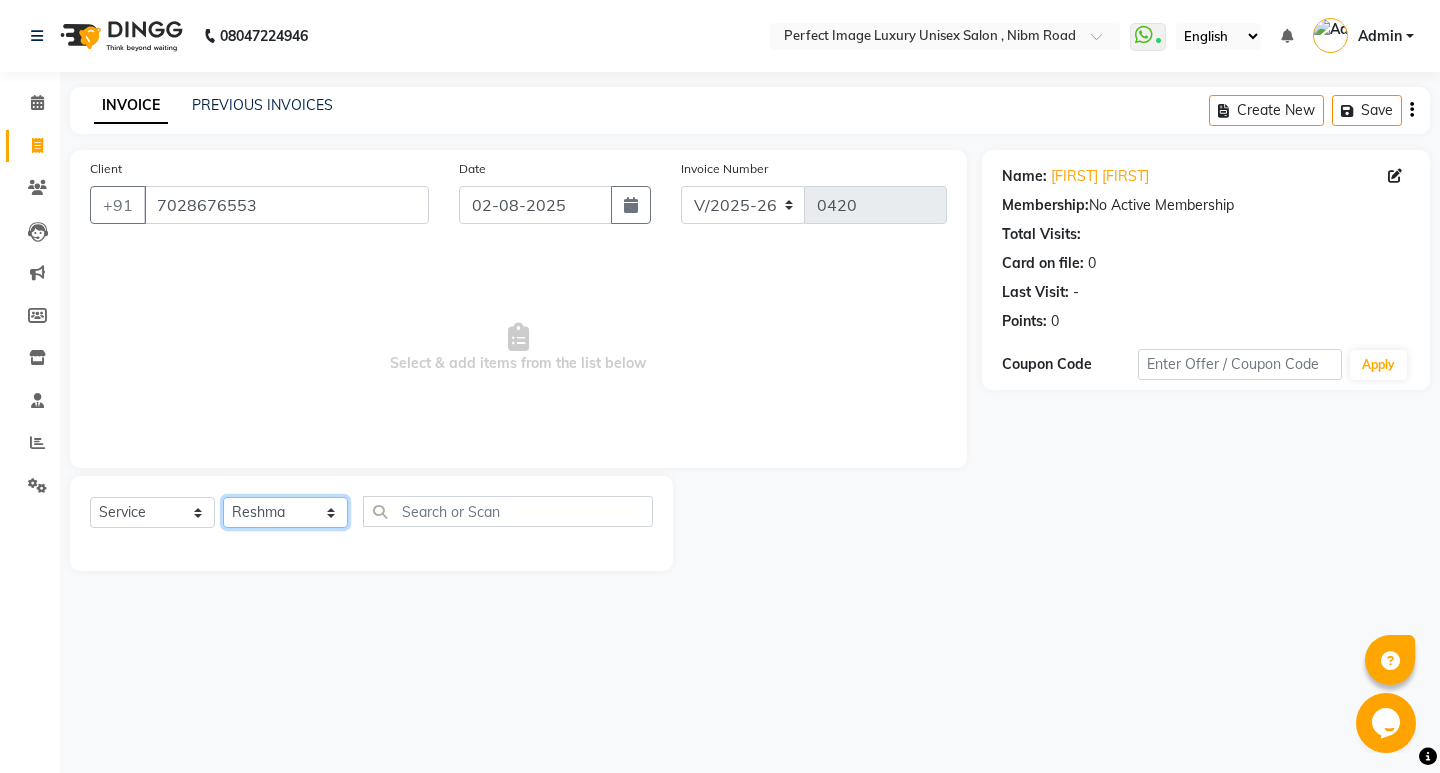 click on "Select Stylist [FIRST] [FIRST] Manager  [FIRST] [FIRST] [FIRST] [FIRST] [FIRST]" 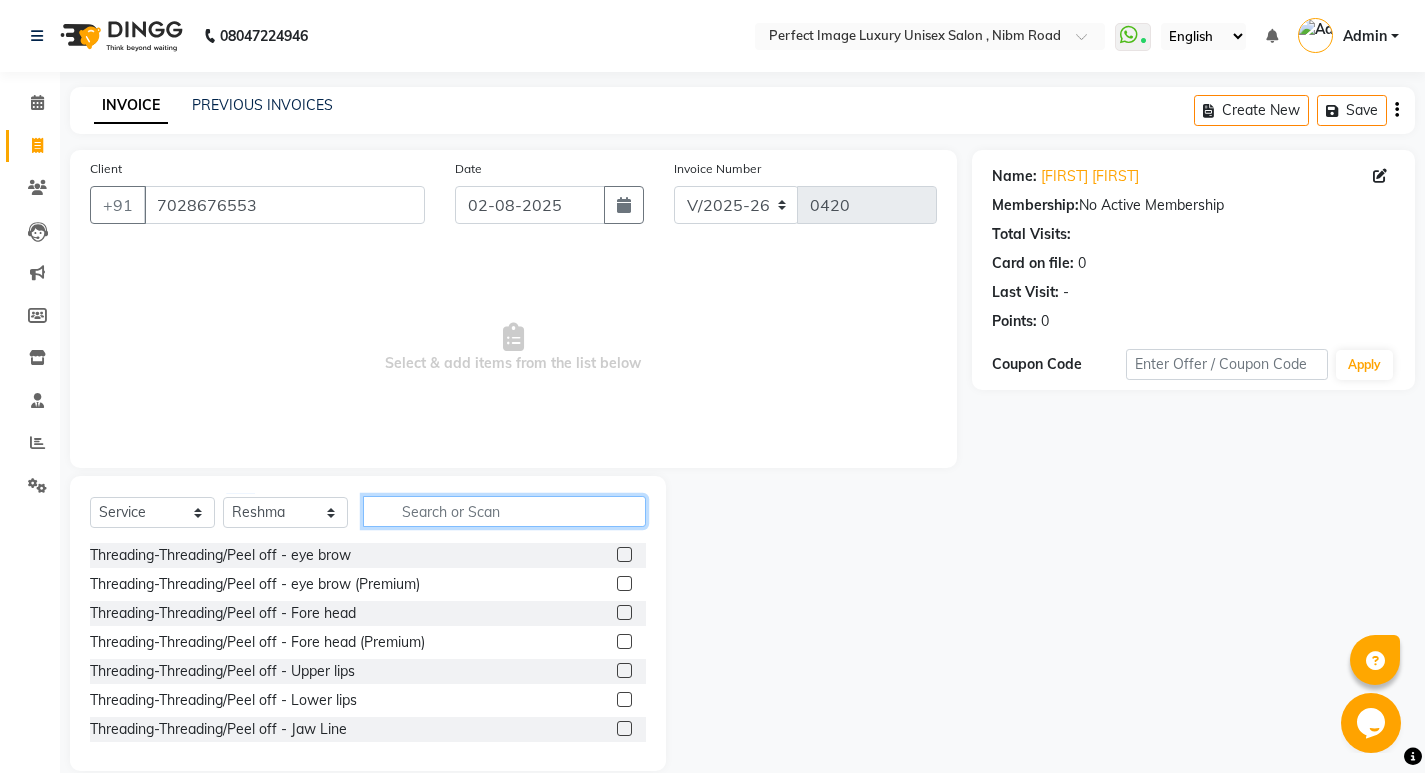 click 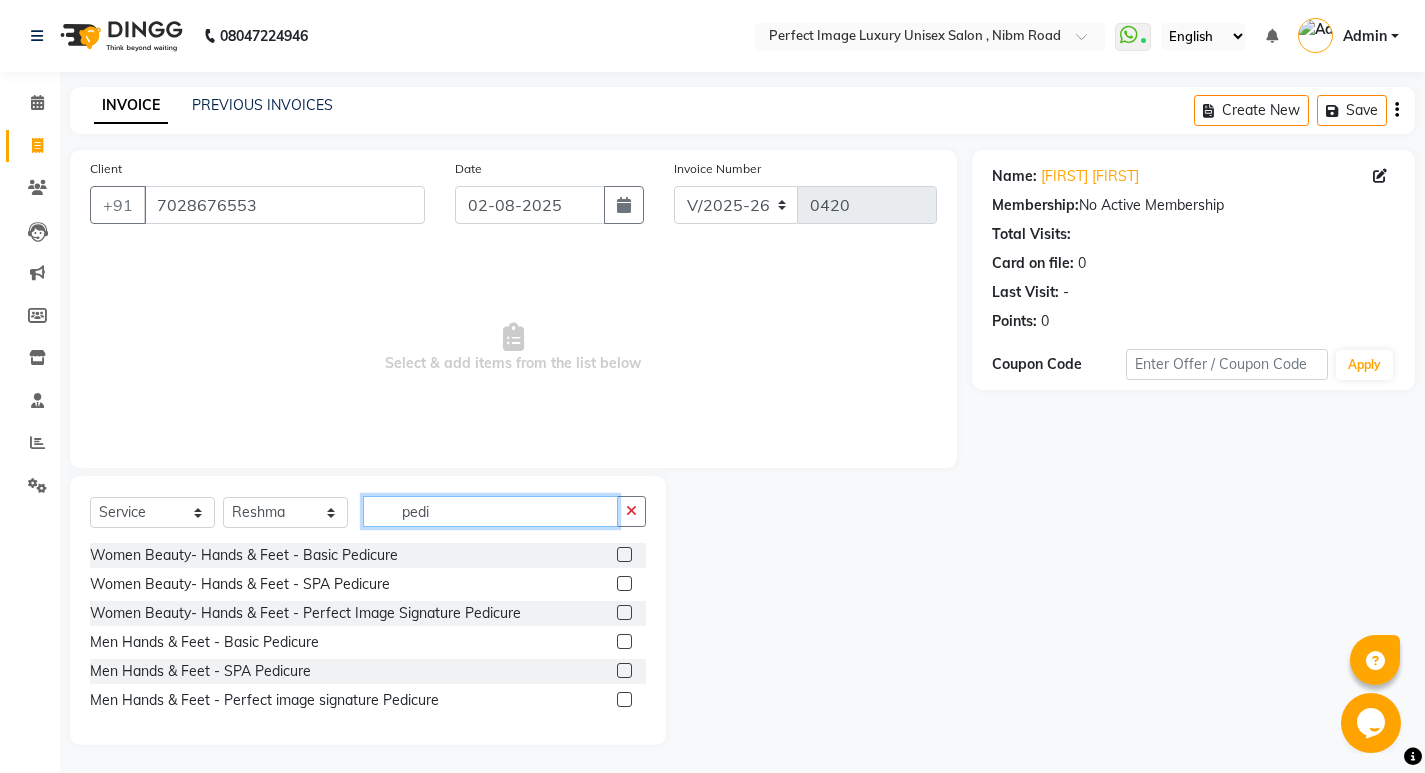 type on "pedi" 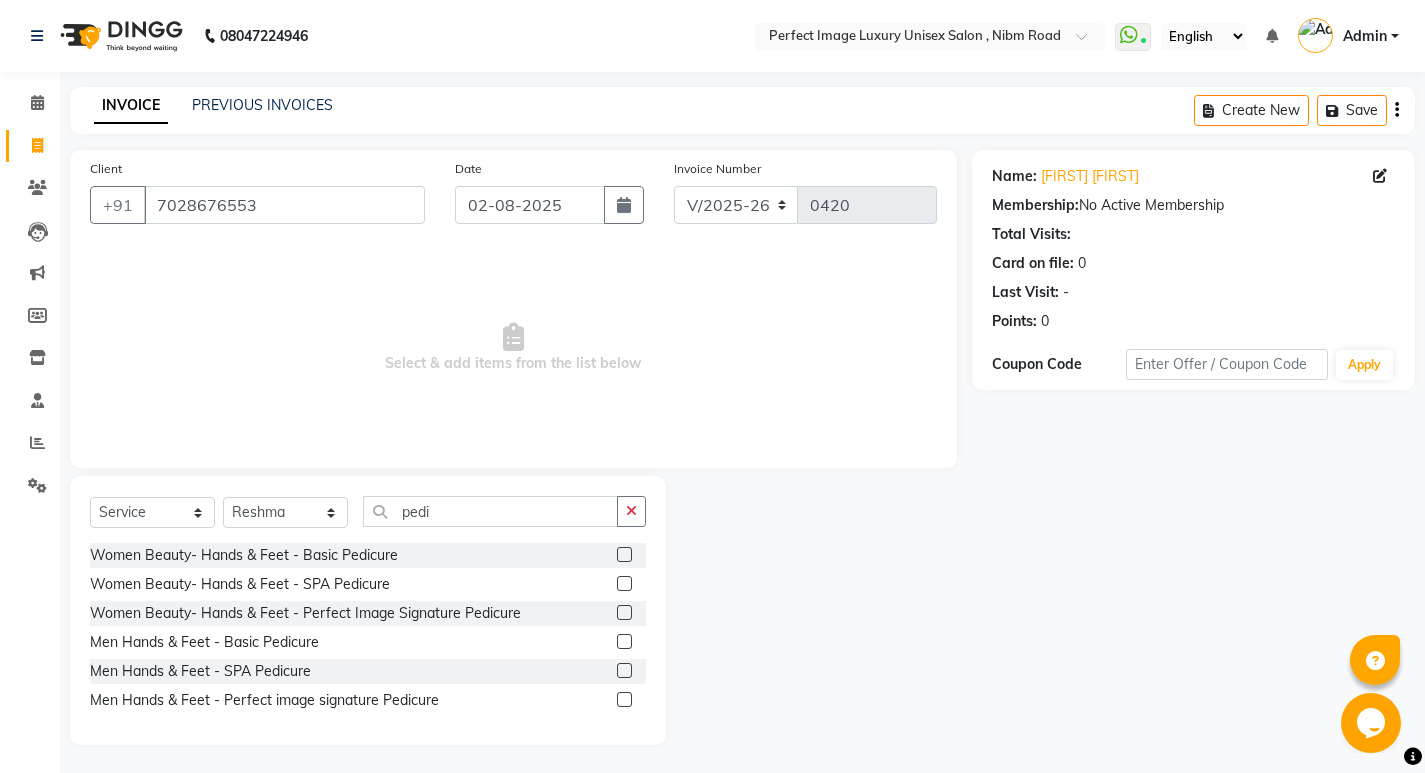 click on "Women Beauty- Hands & Feet  - Basic Pedicure" 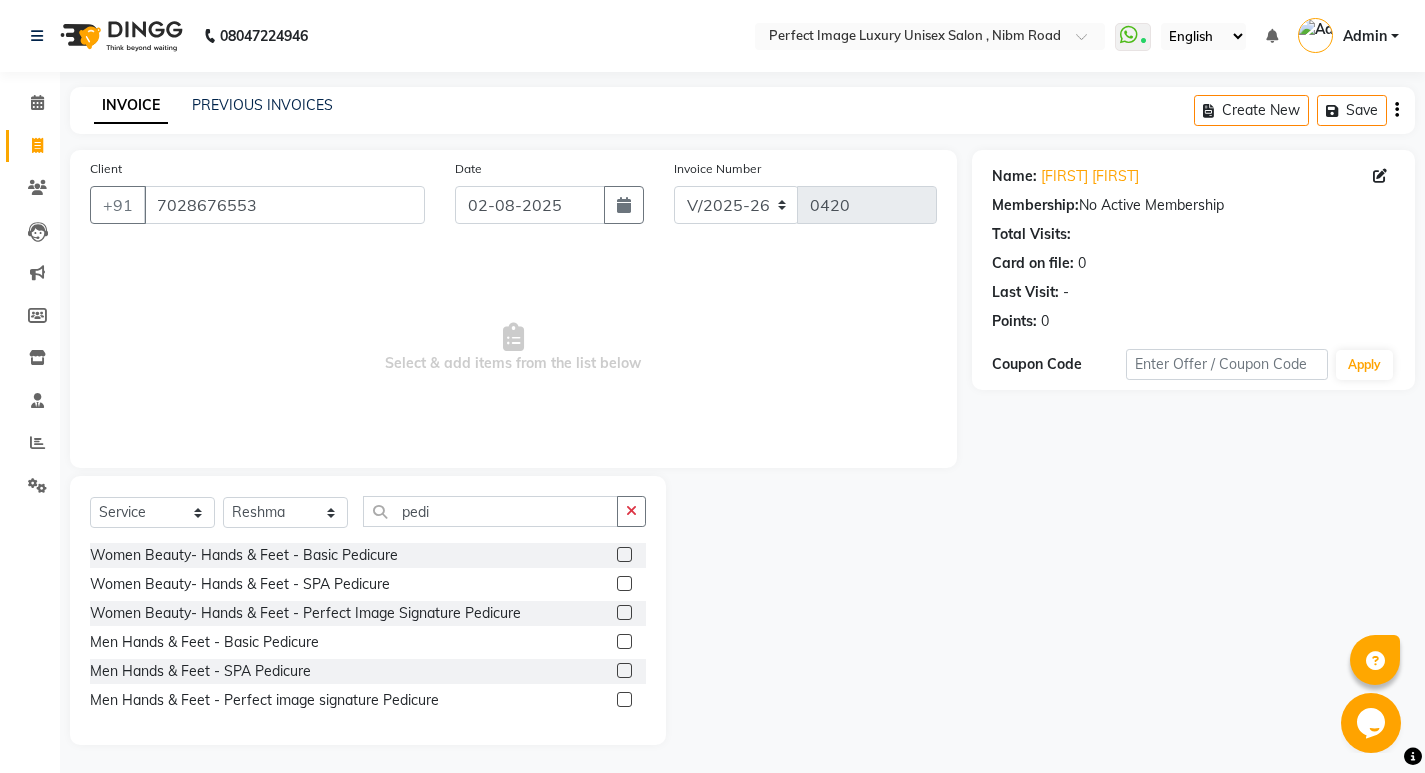 click 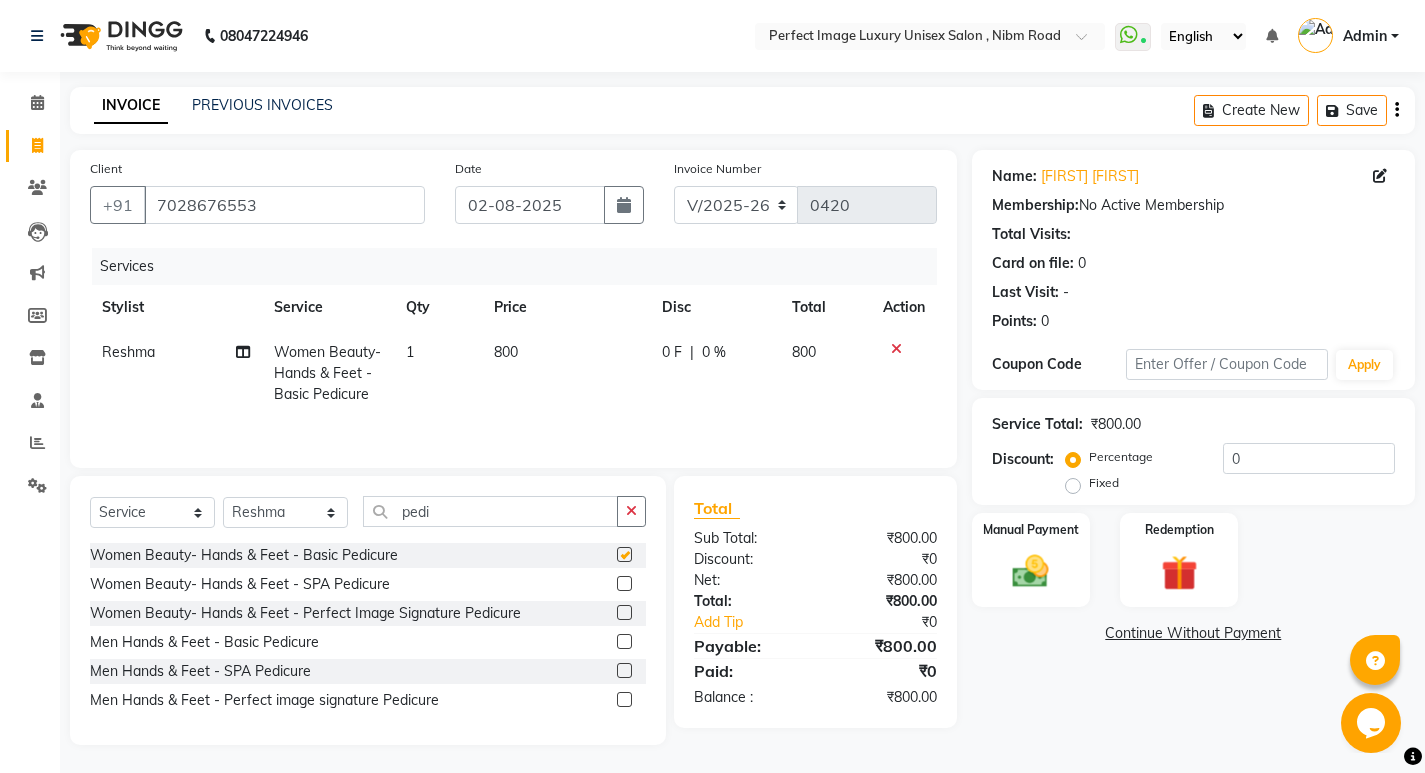 checkbox on "false" 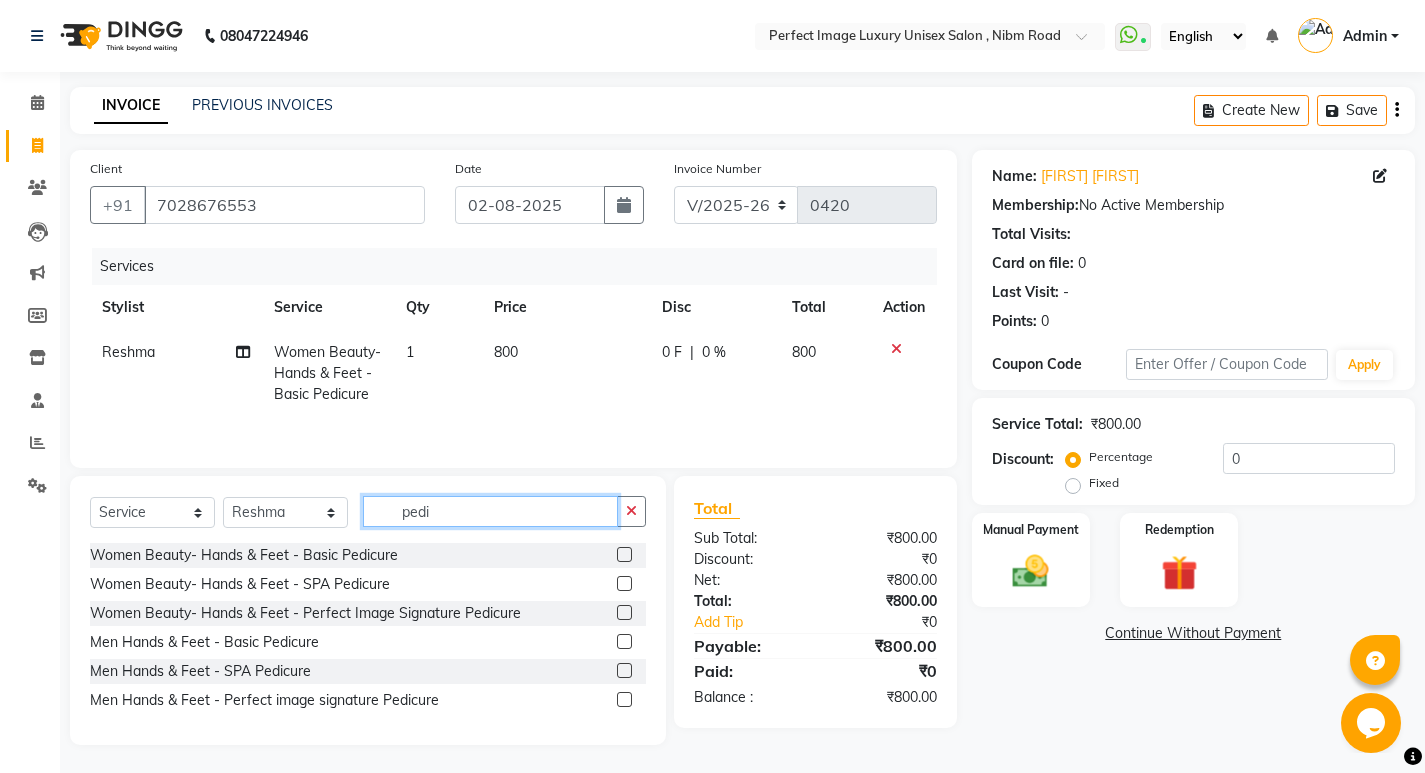 click on "pedi" 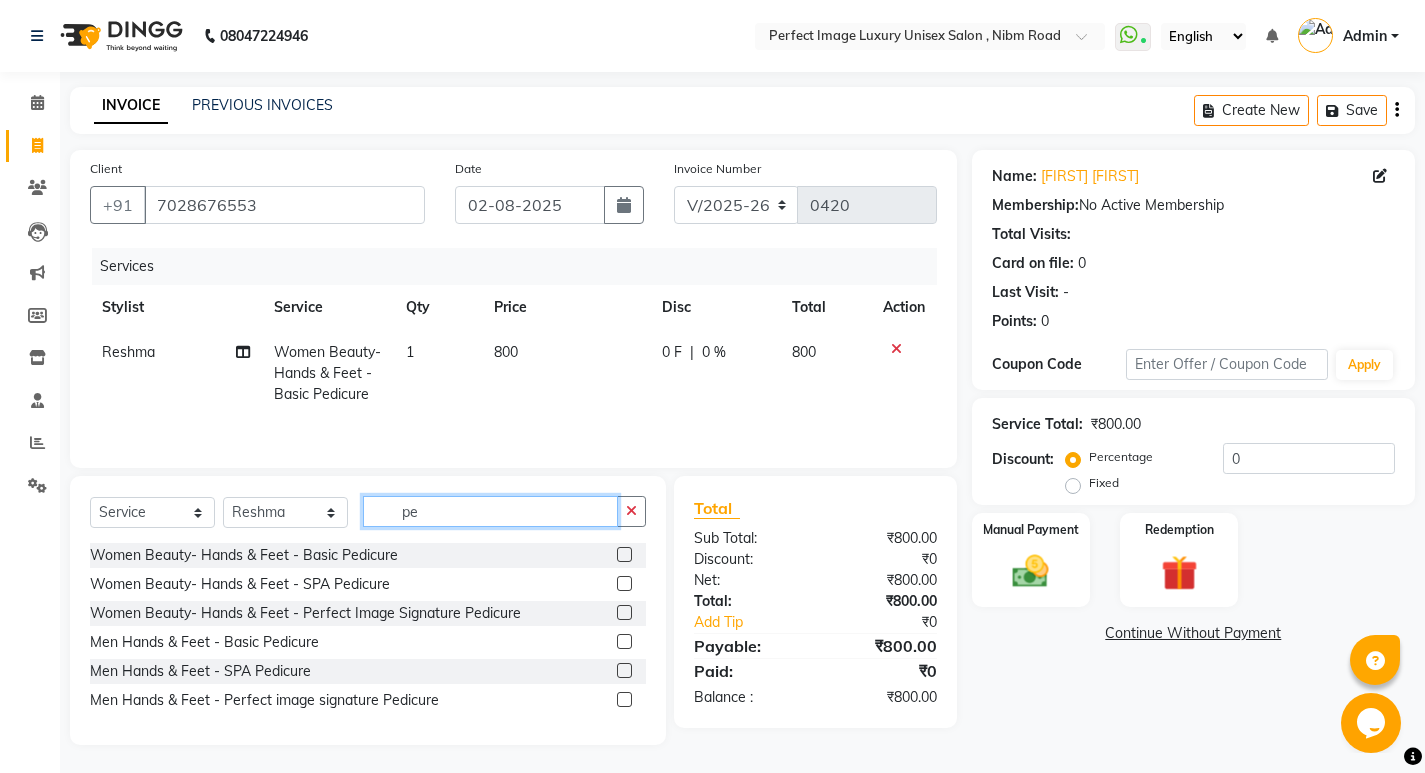 type on "p" 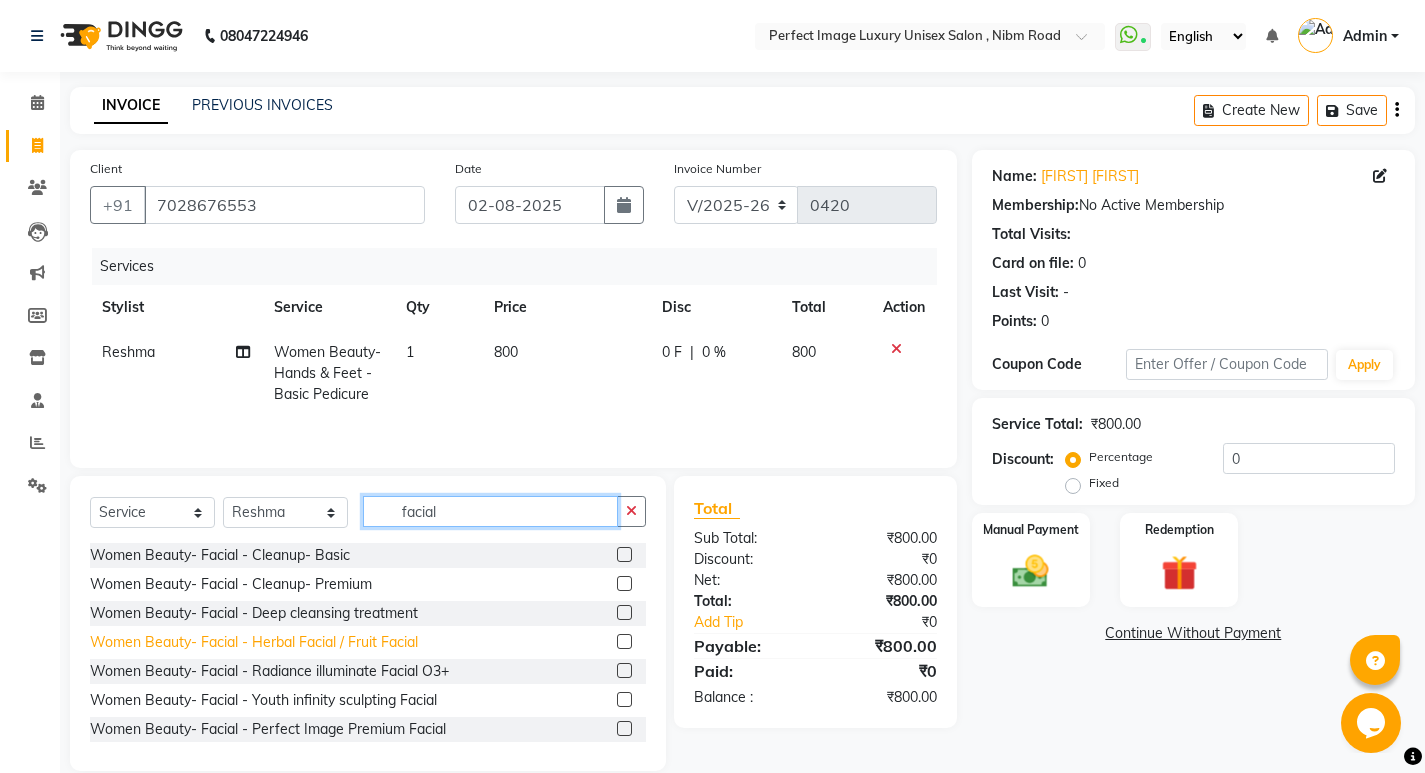 type on "facial" 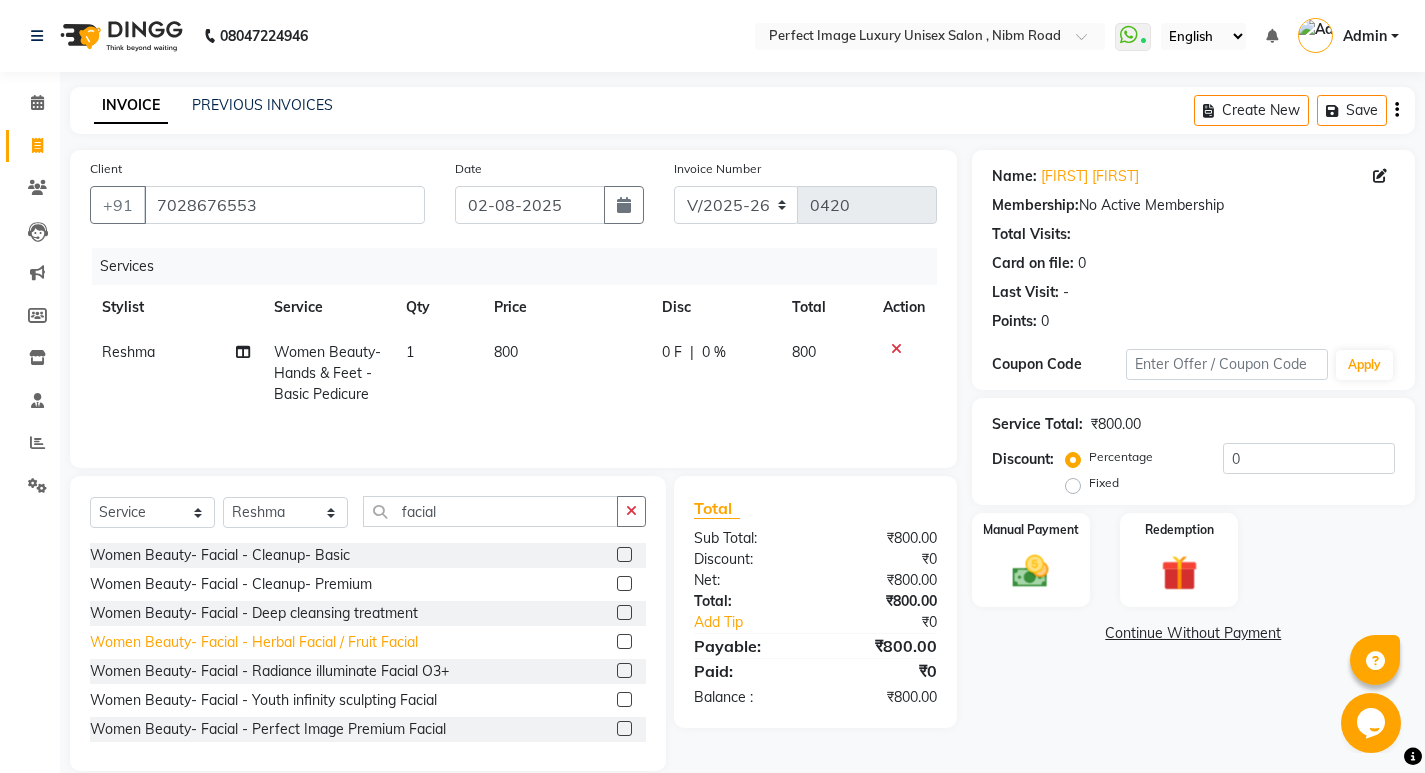 click on "Women Beauty- Facial - Herbal Facial / Fruit Facial" 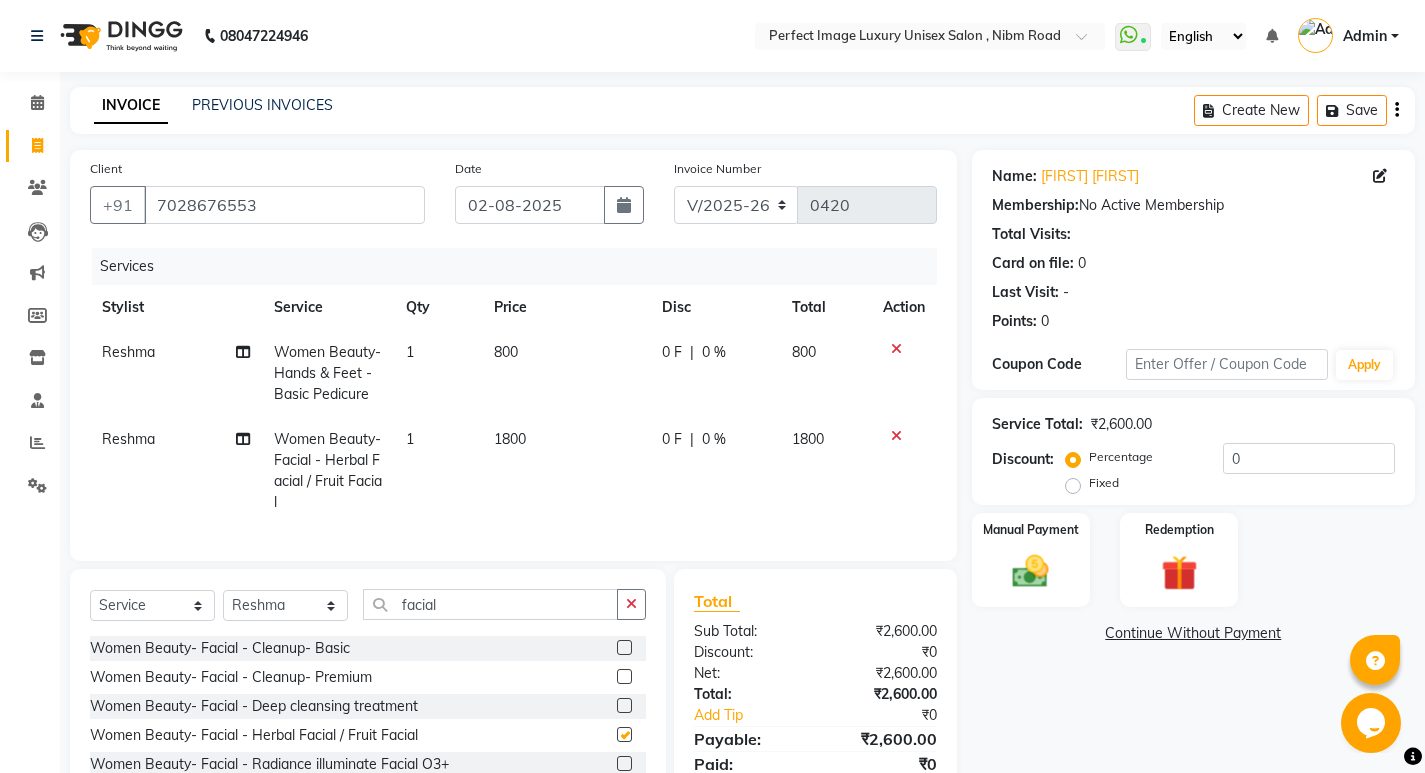 checkbox on "false" 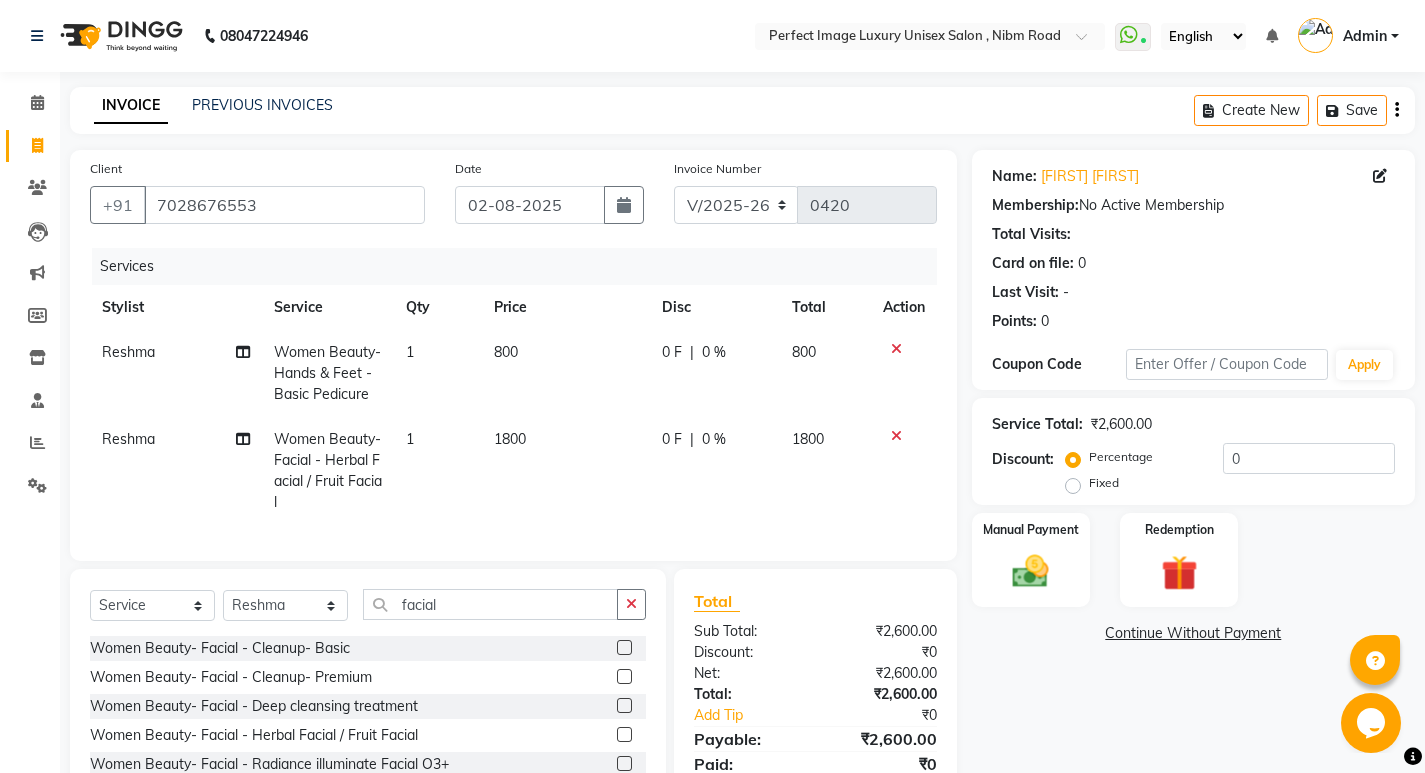click on "1800" 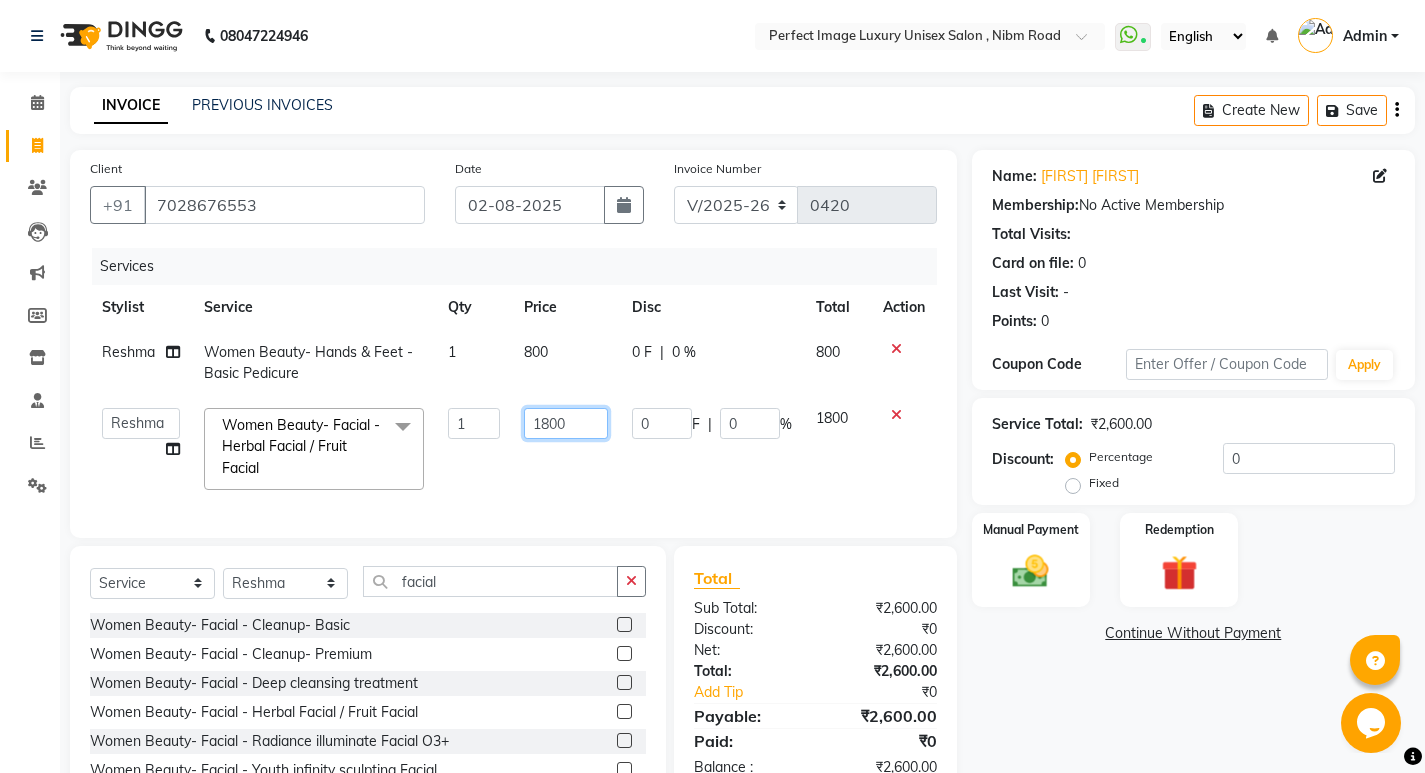 click on "1800" 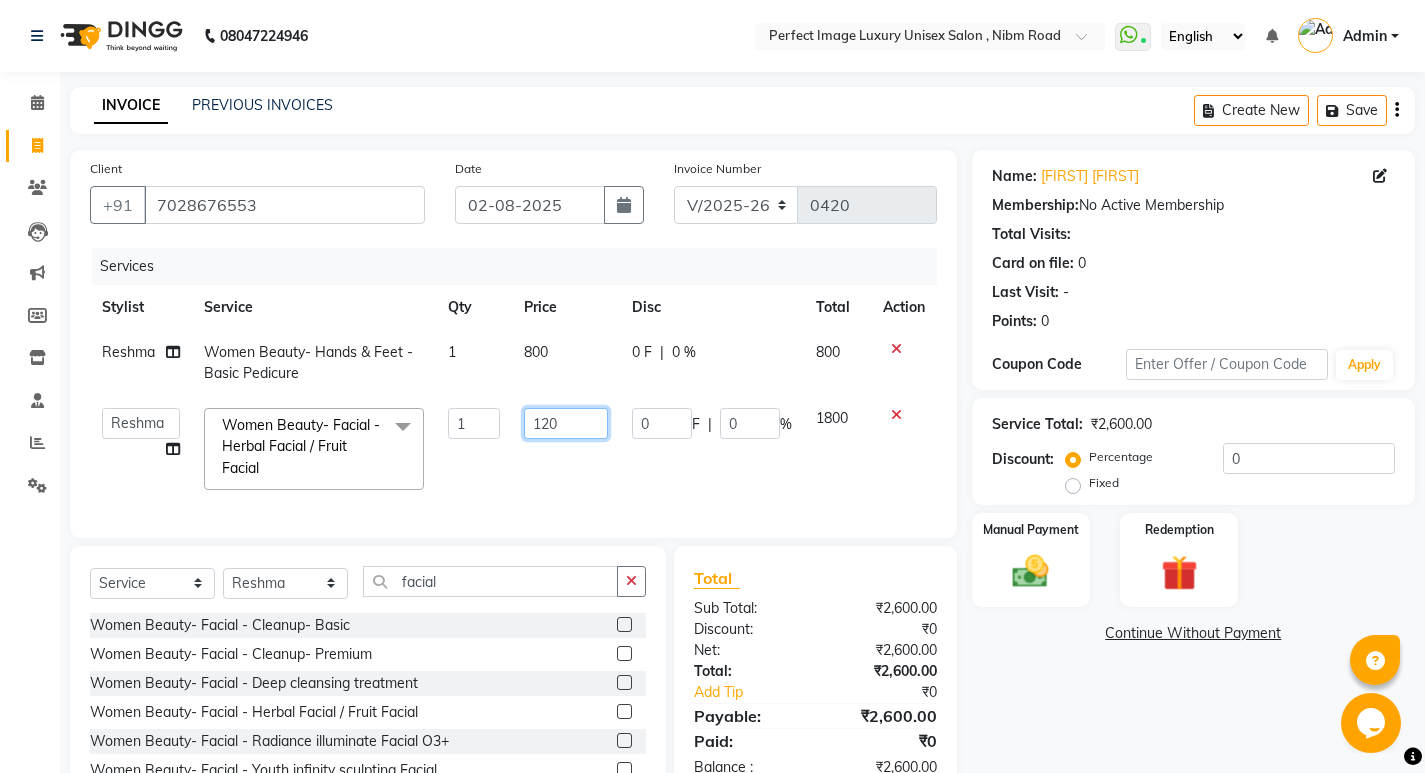 type on "1200" 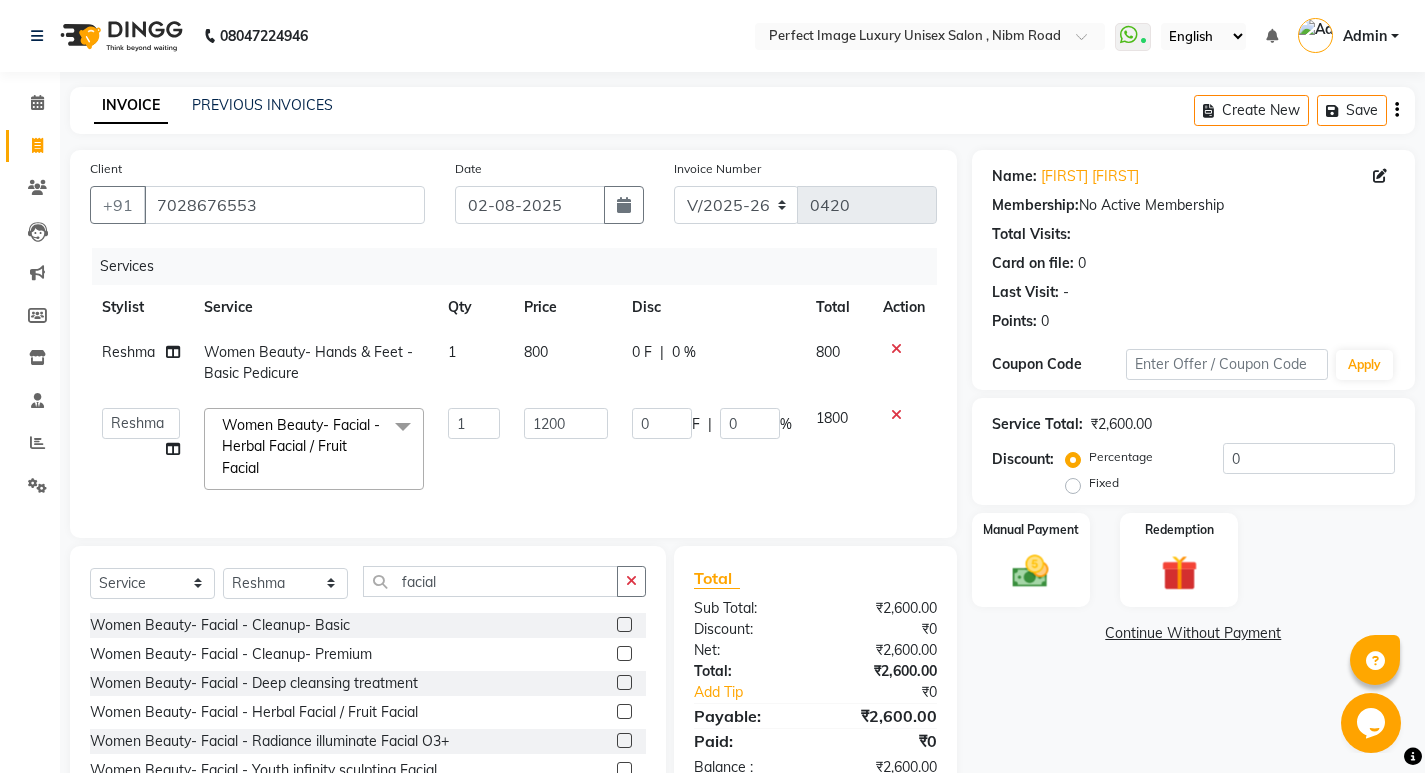 click on "1200" 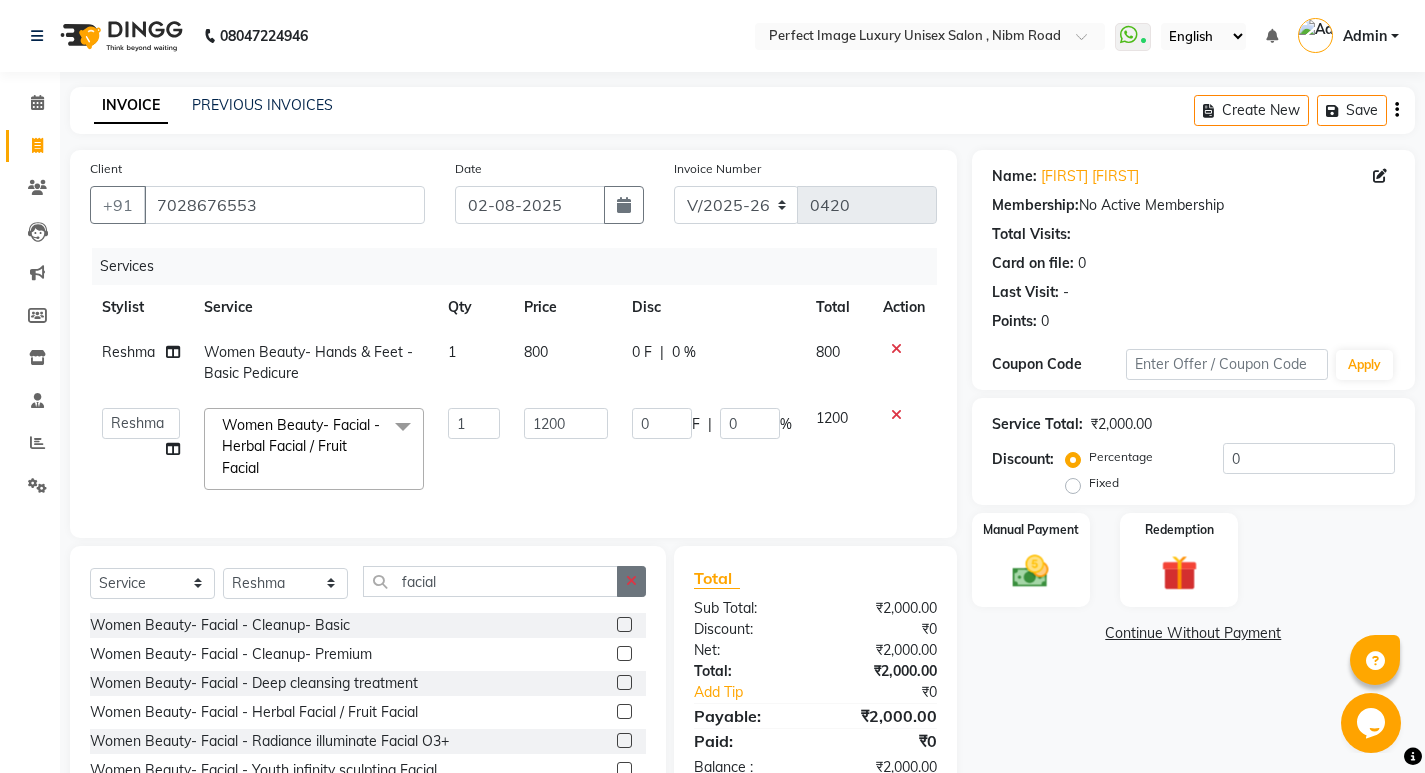 click 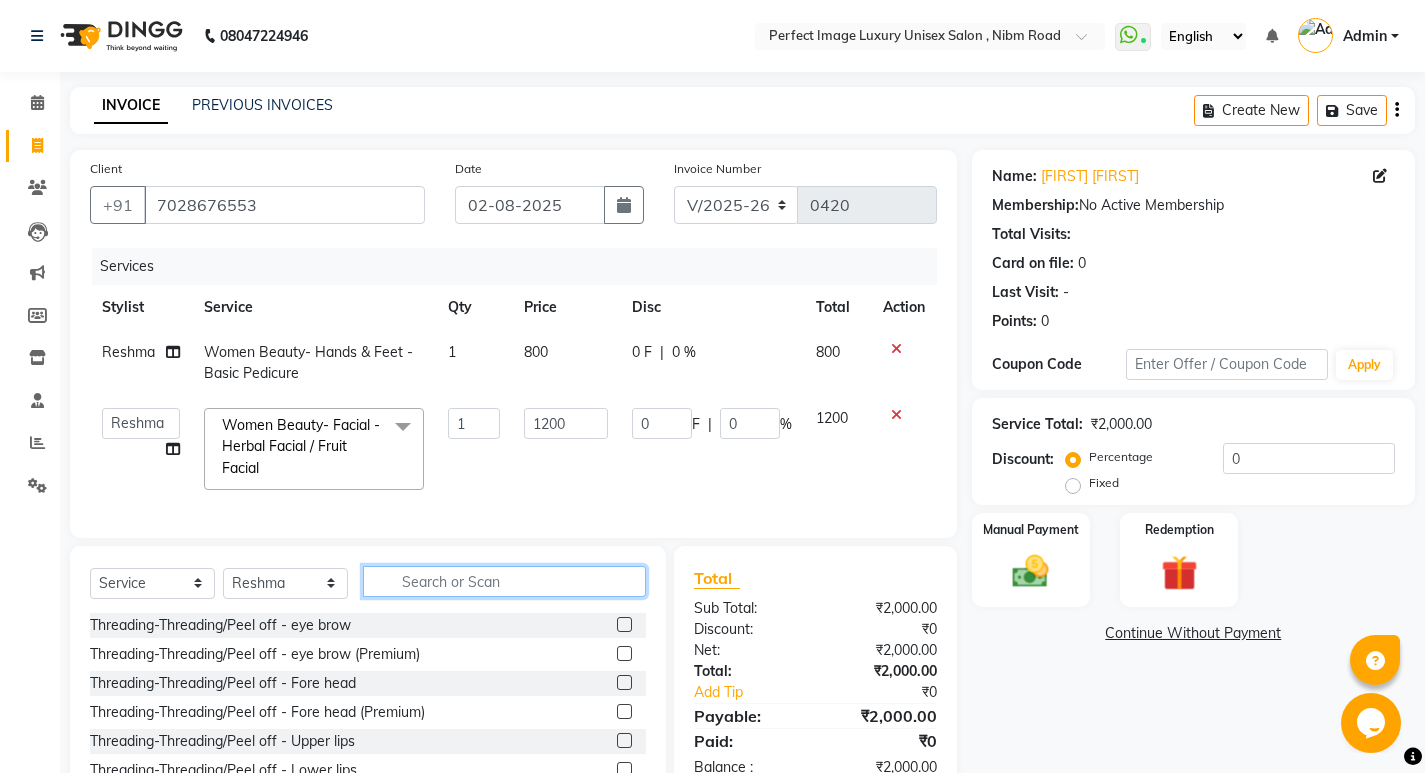click 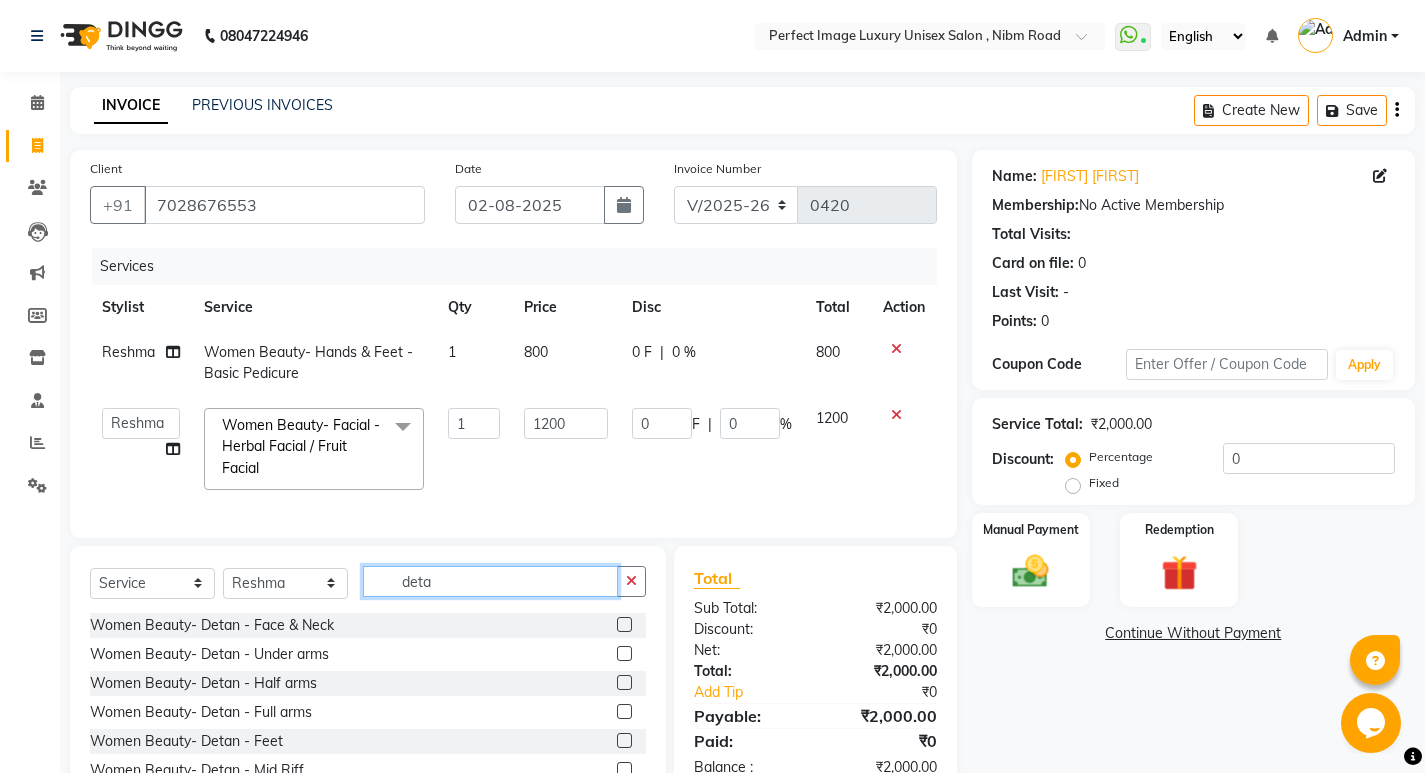 type on "deta" 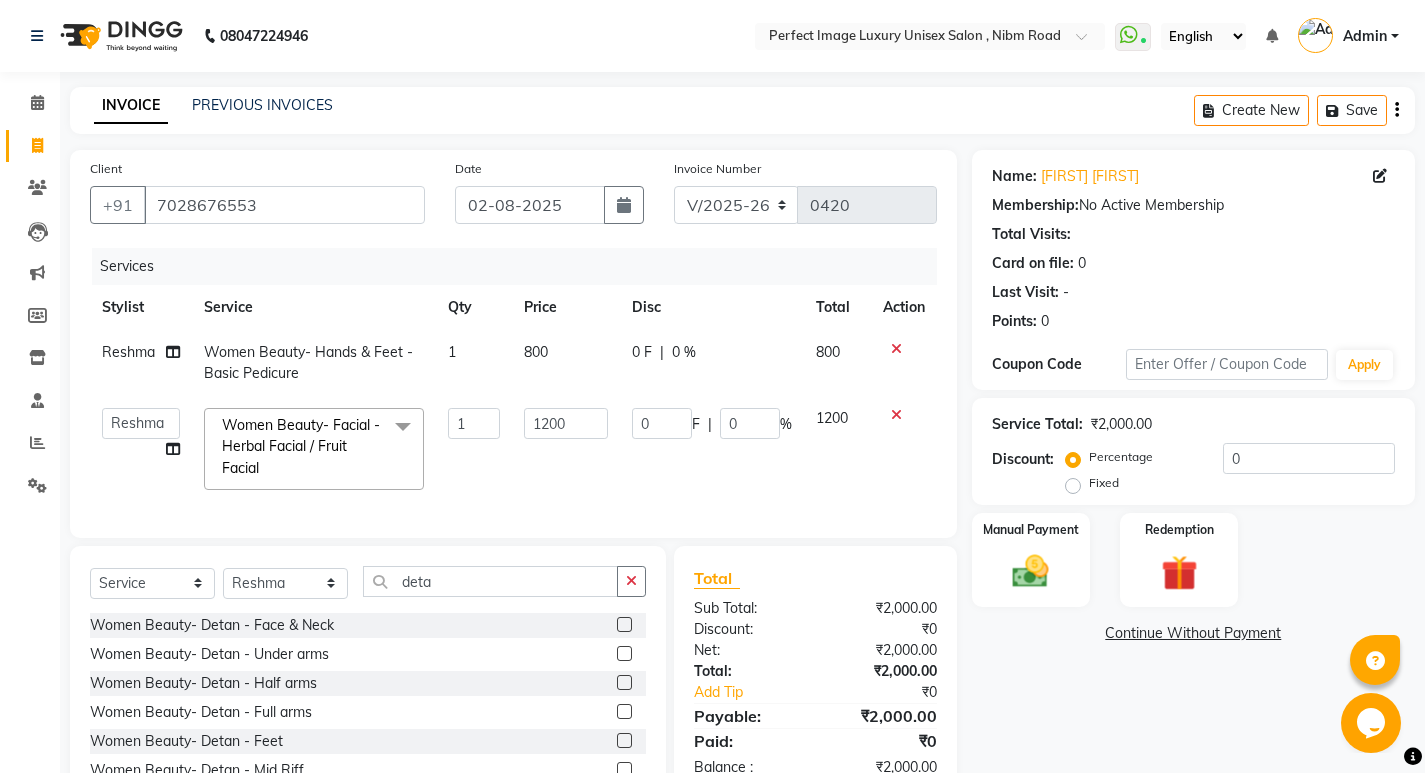 click on "Women Beauty- Detan - Face & Neck" 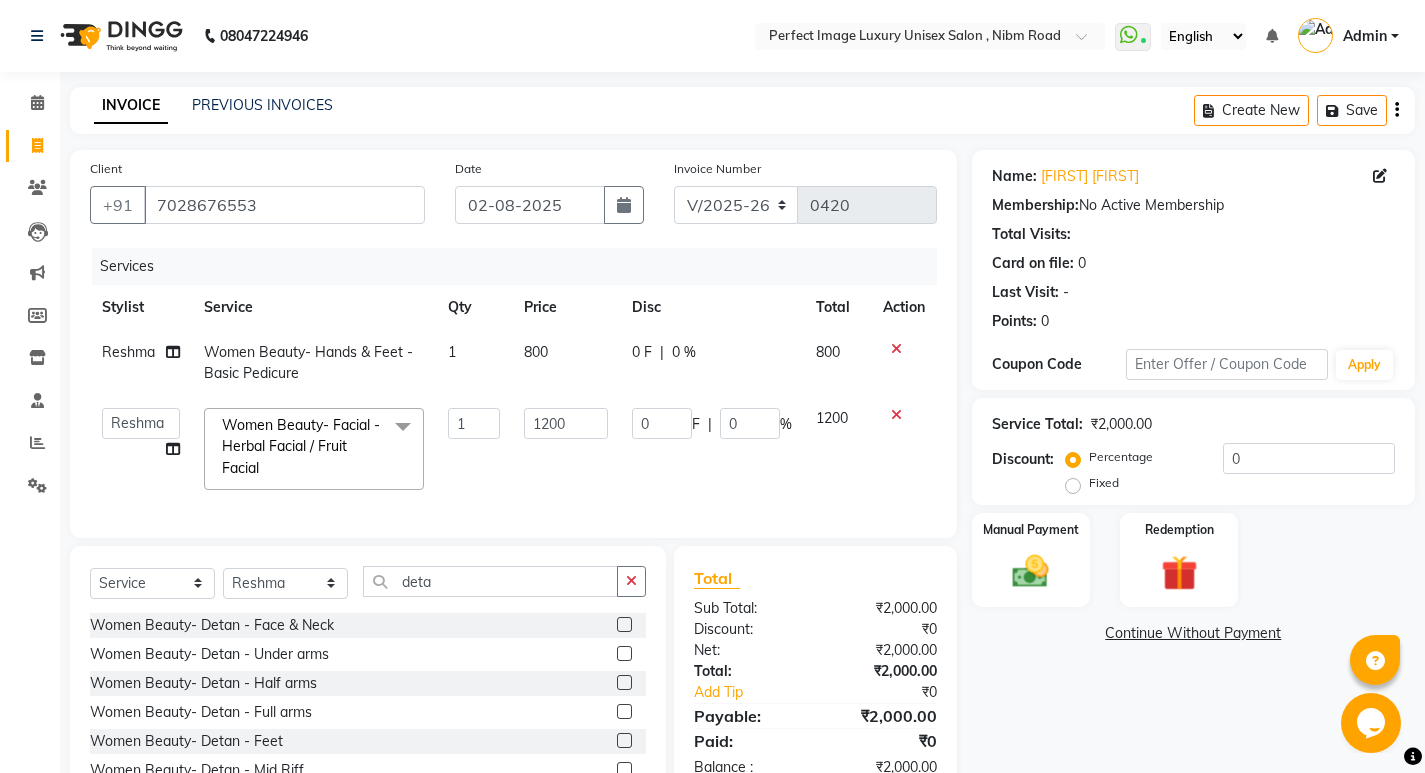 click 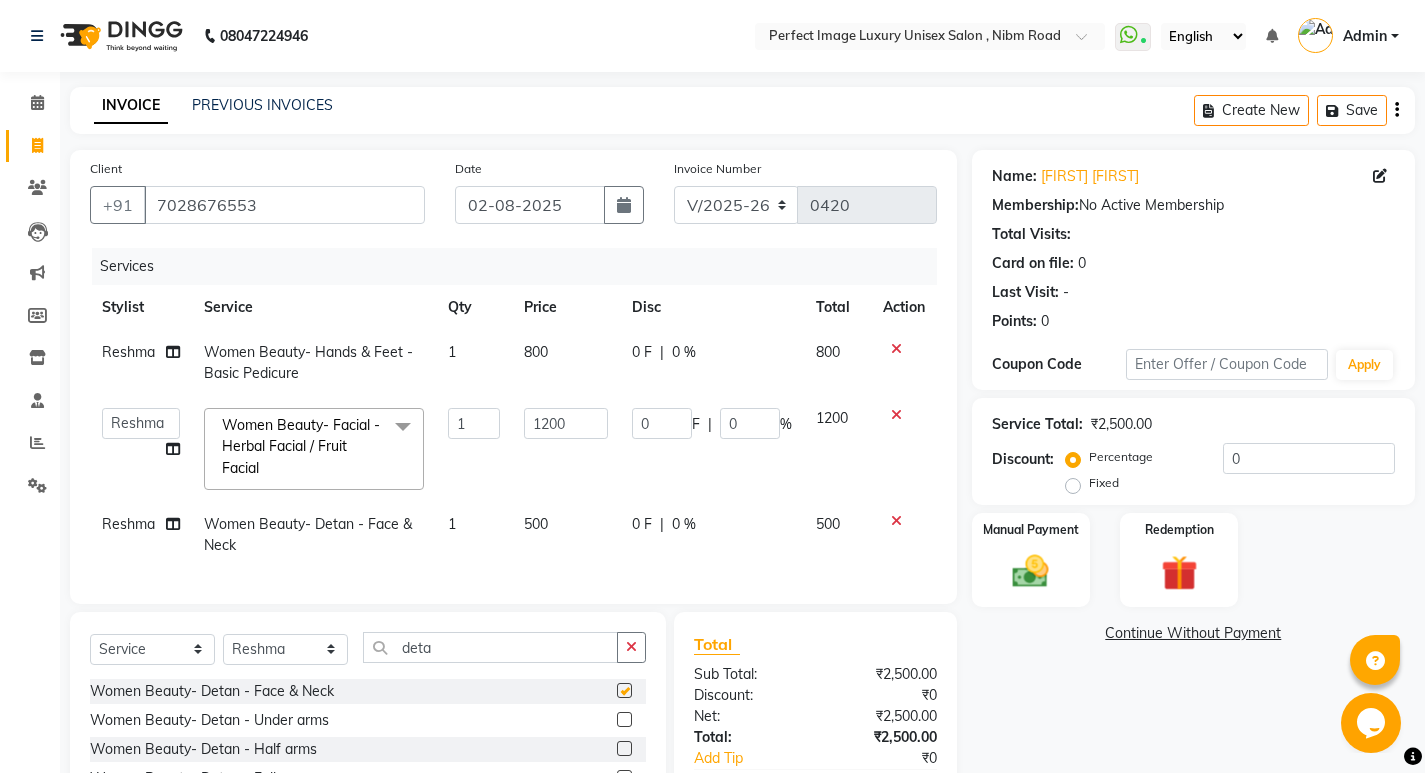 checkbox on "false" 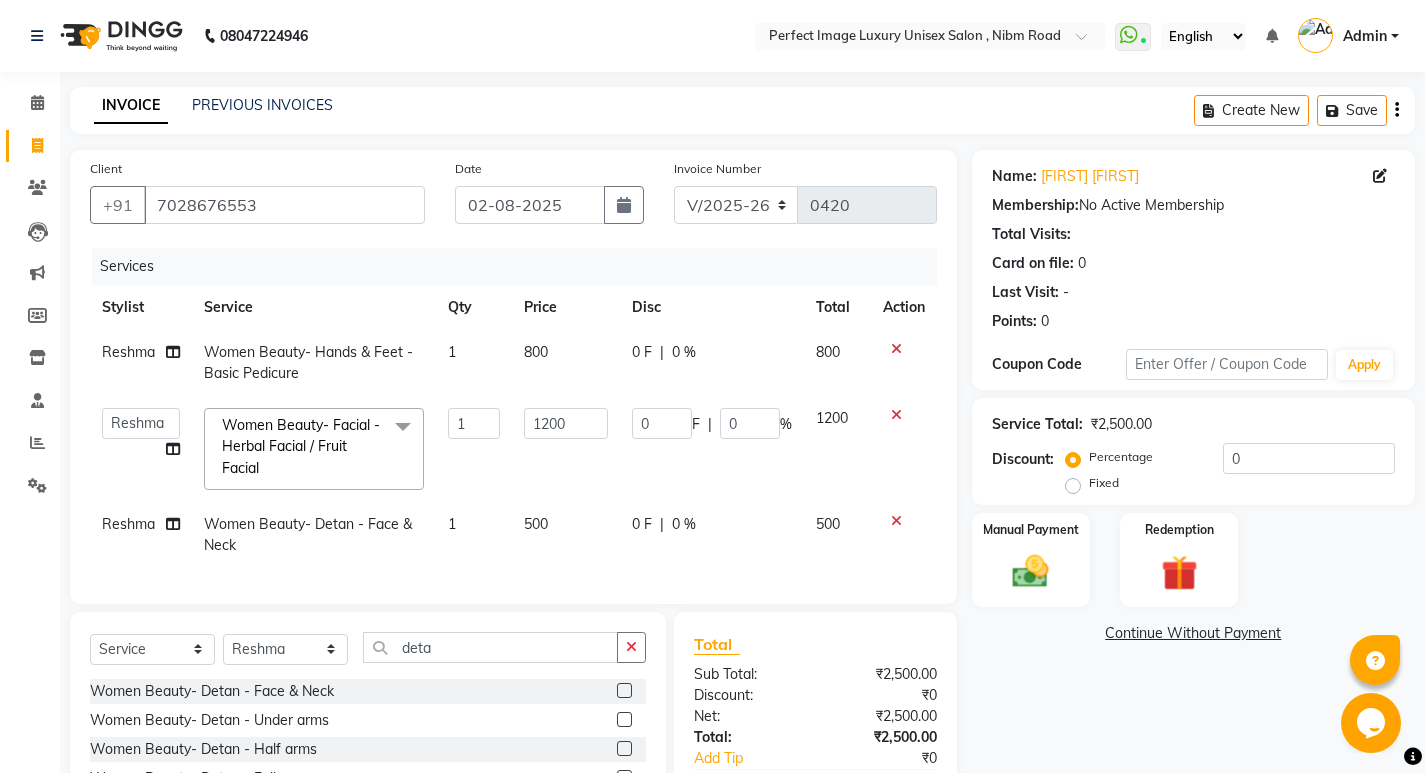 click on "800" 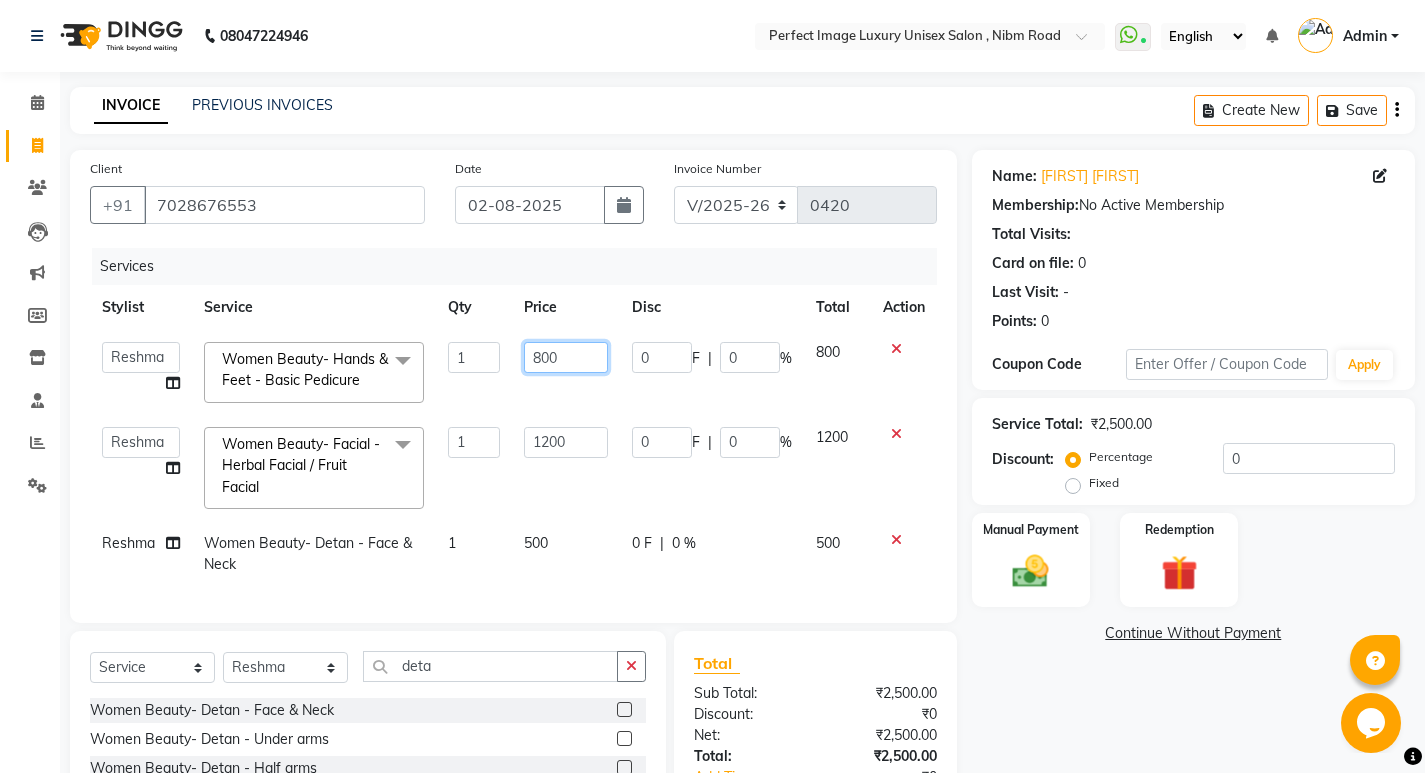 click on "800" 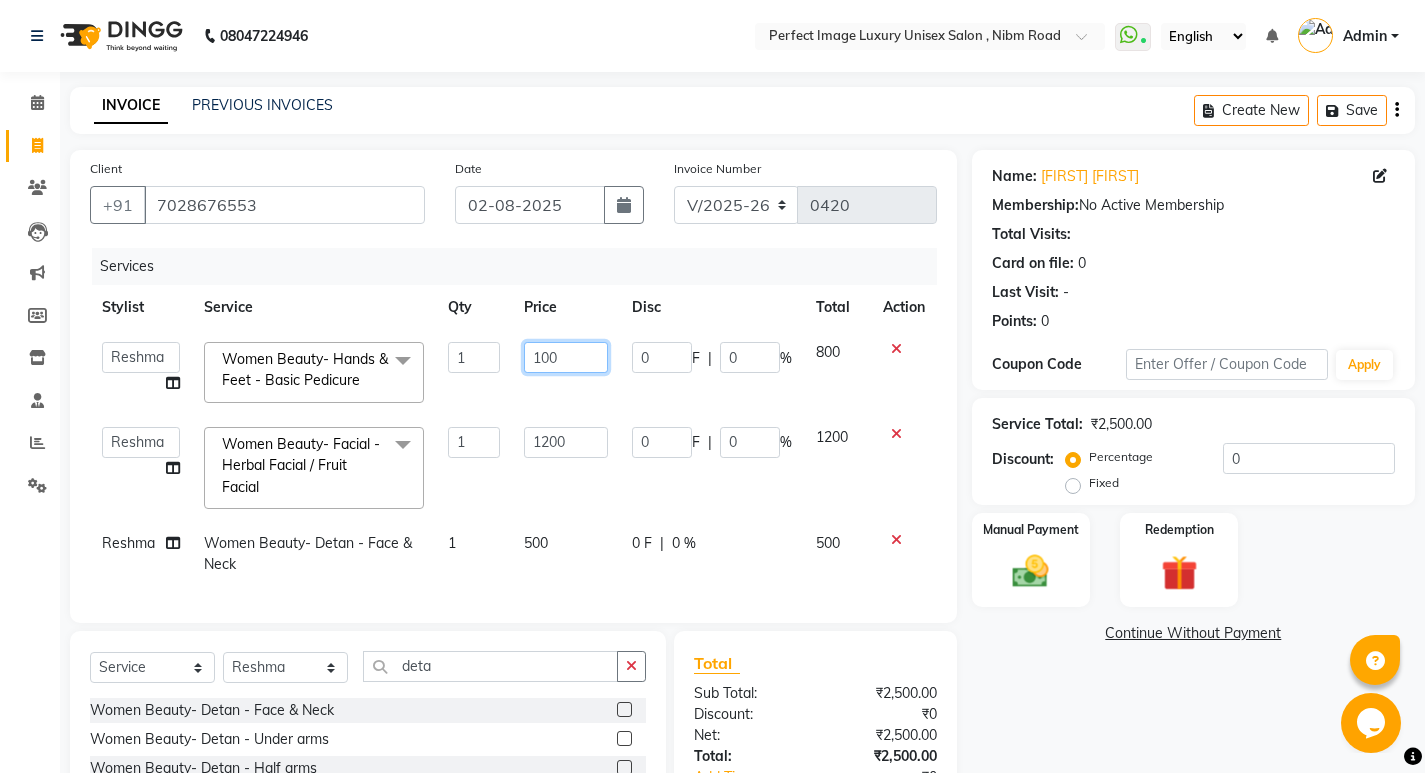 type on "1000" 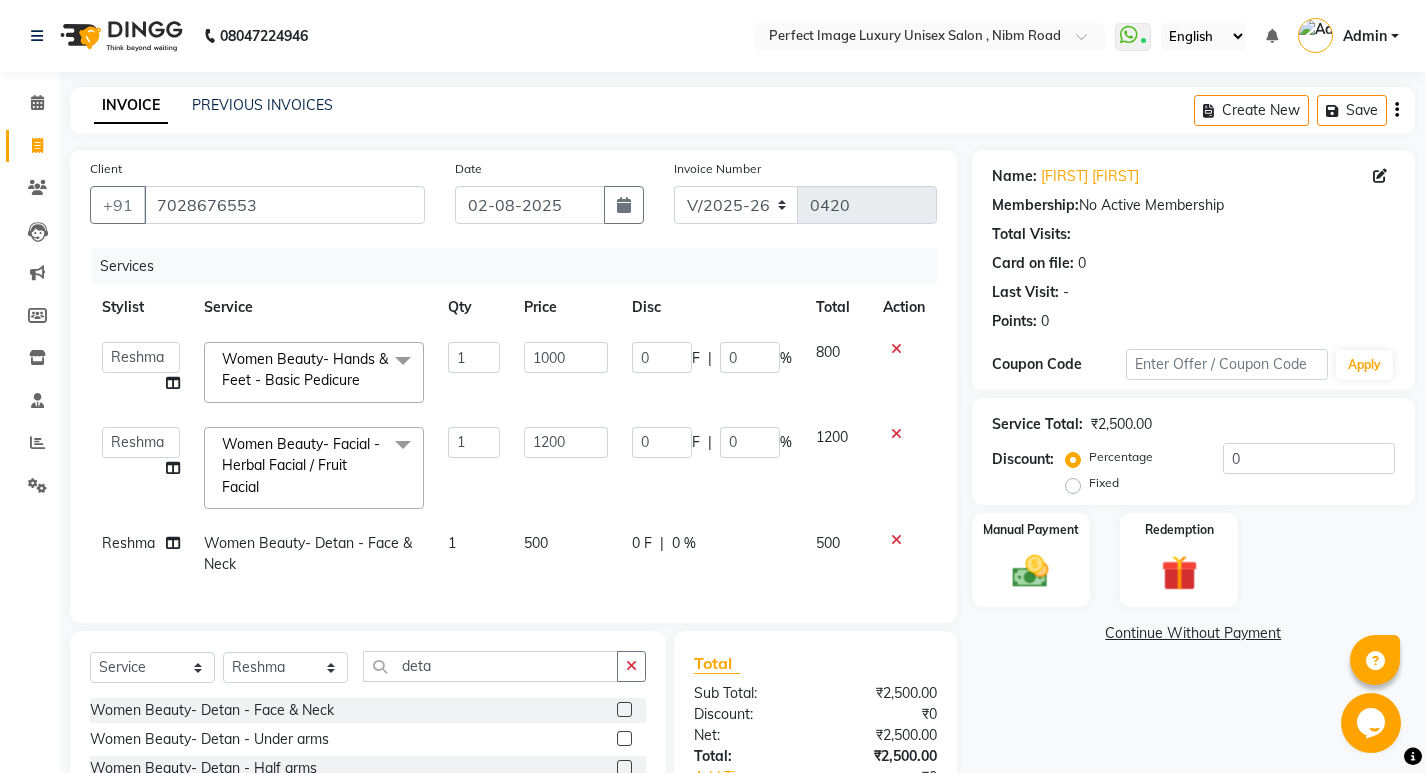 click on "1000" 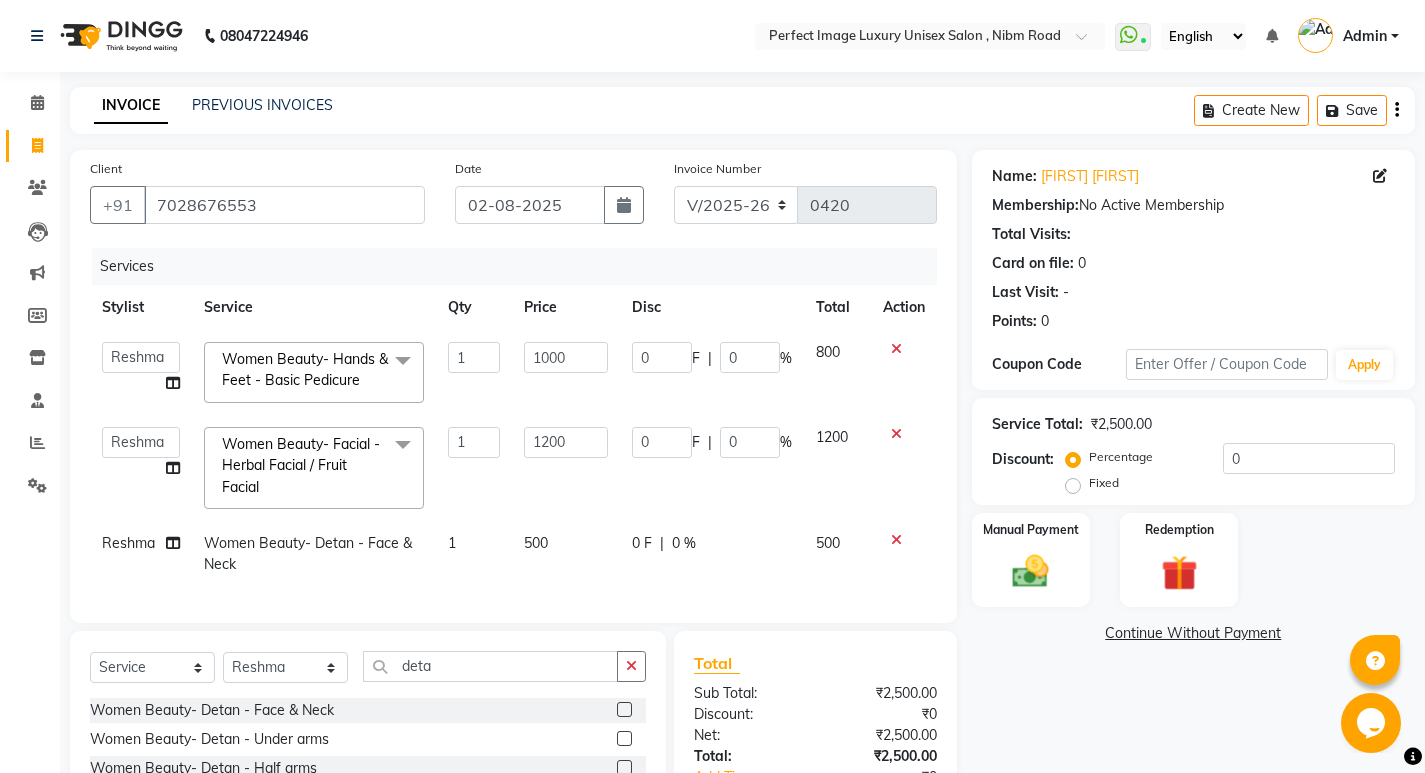 select on "32015" 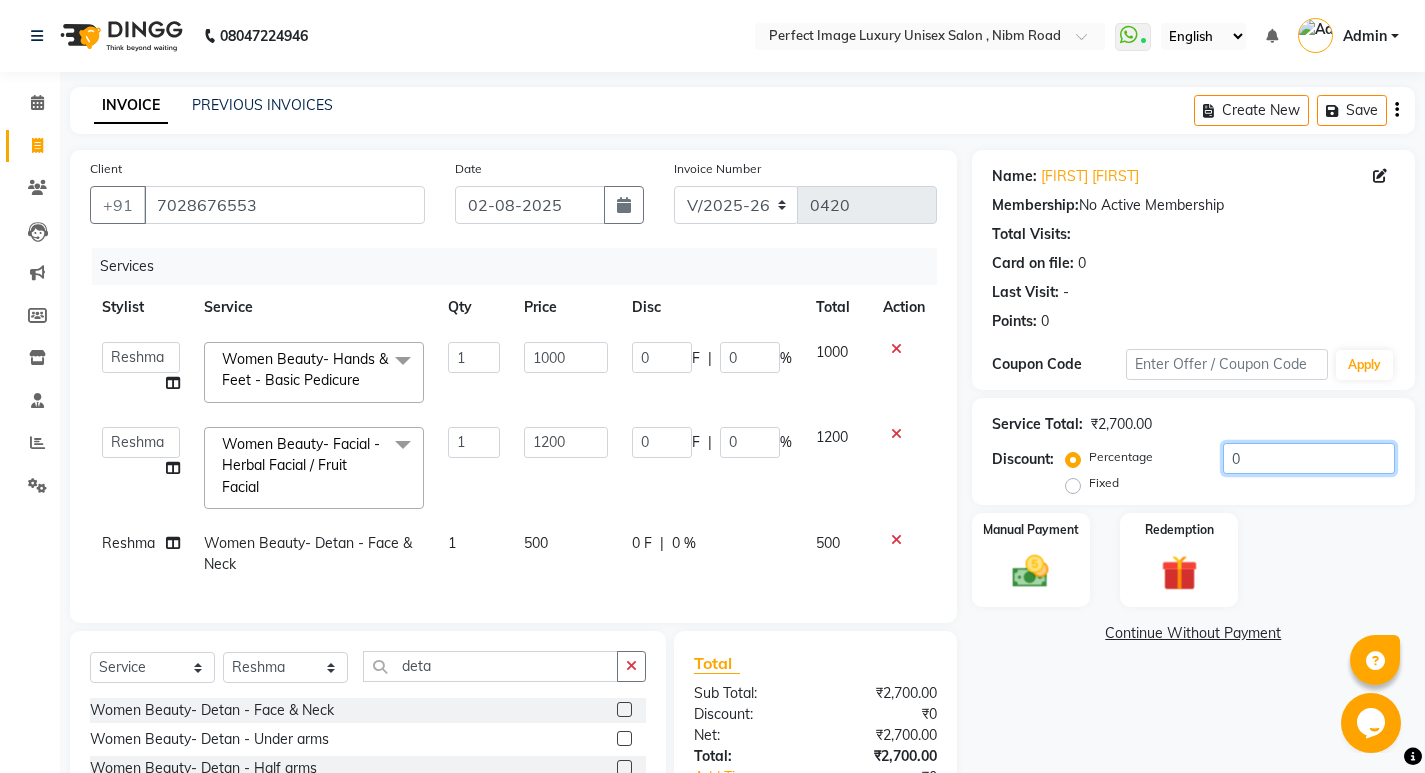 click on "0" 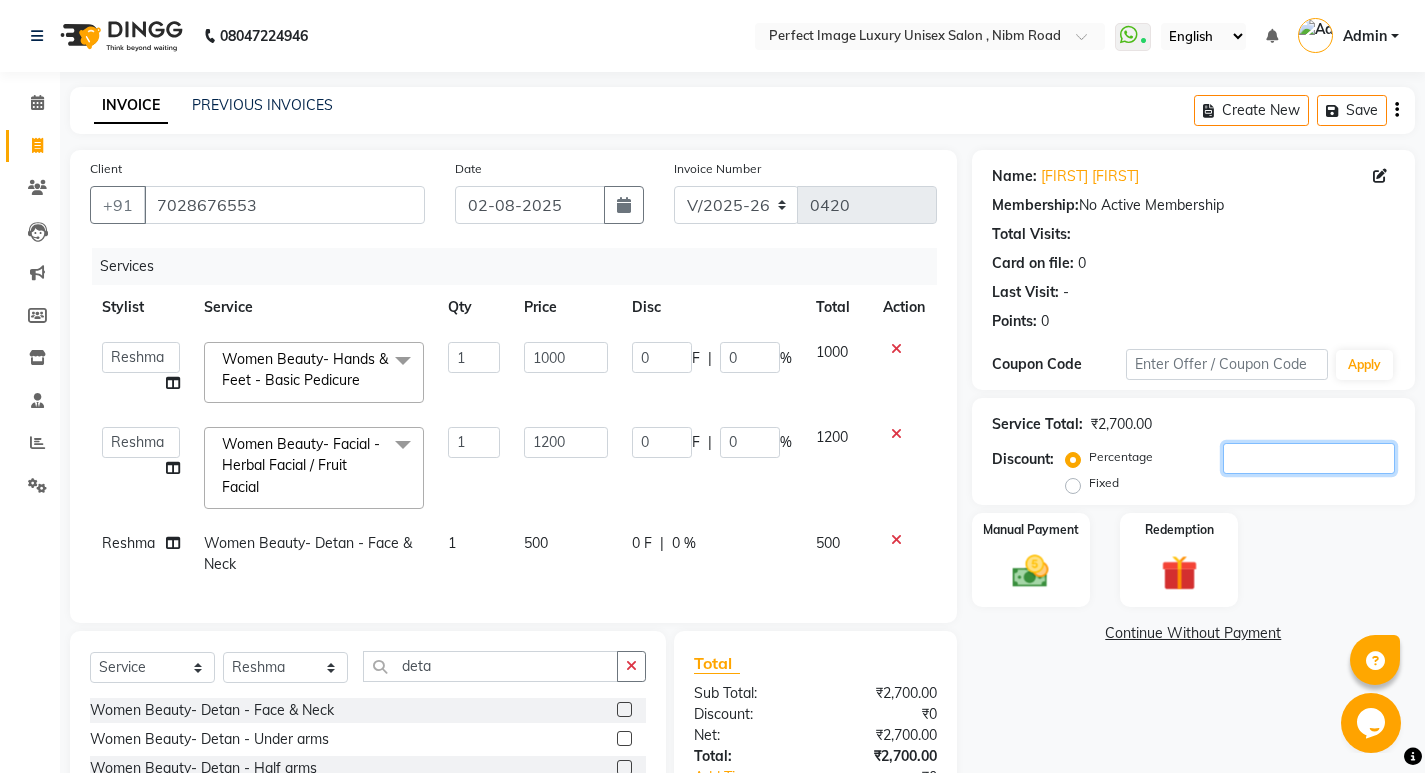 type on "2" 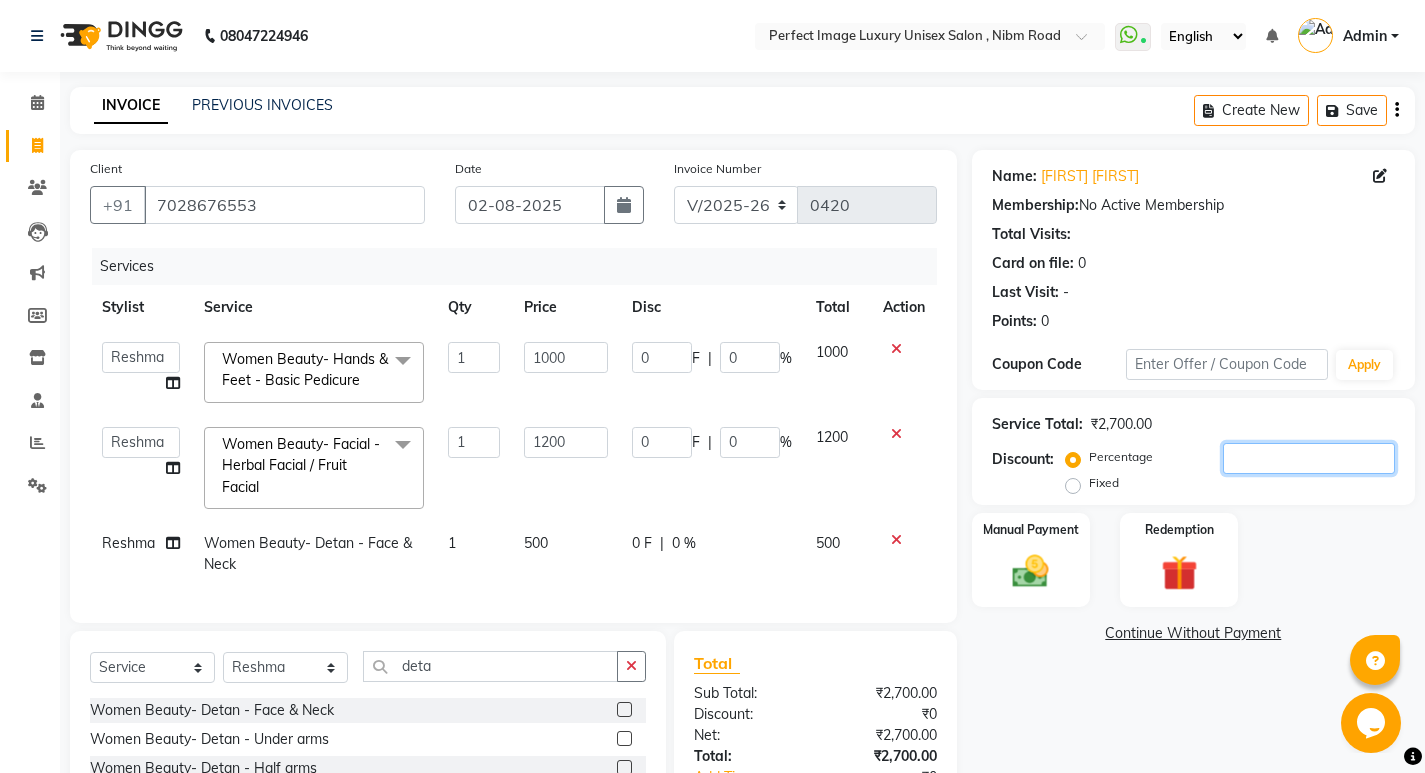 type on "24" 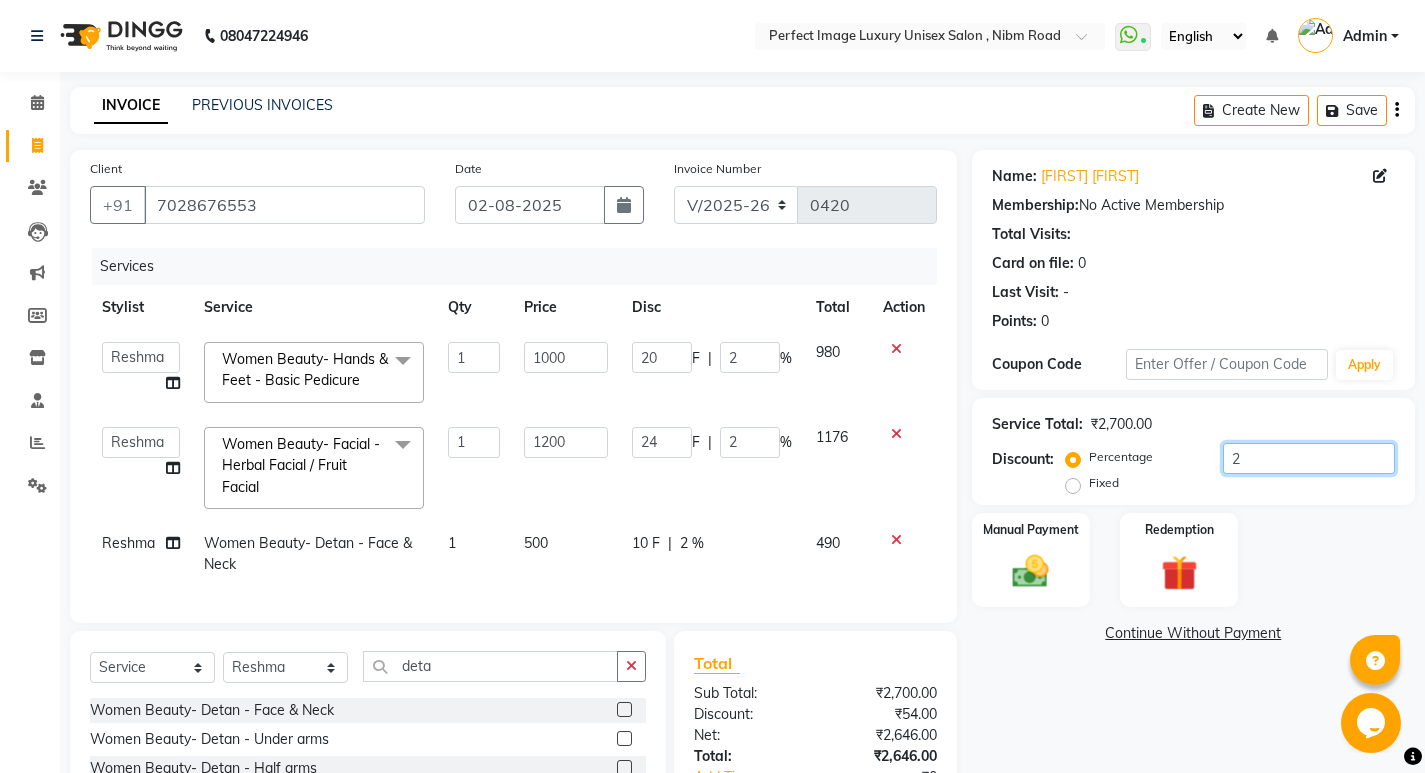 type on "20" 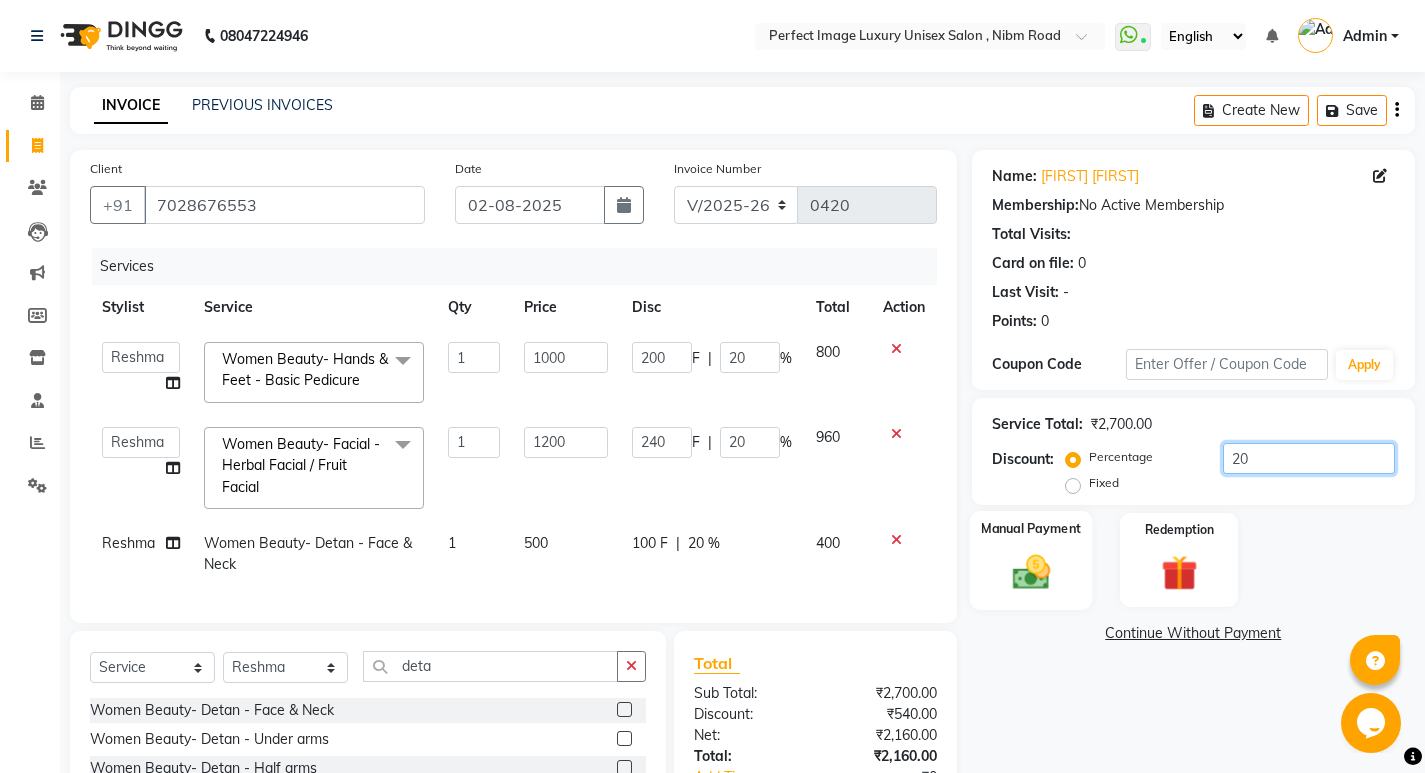 type on "20" 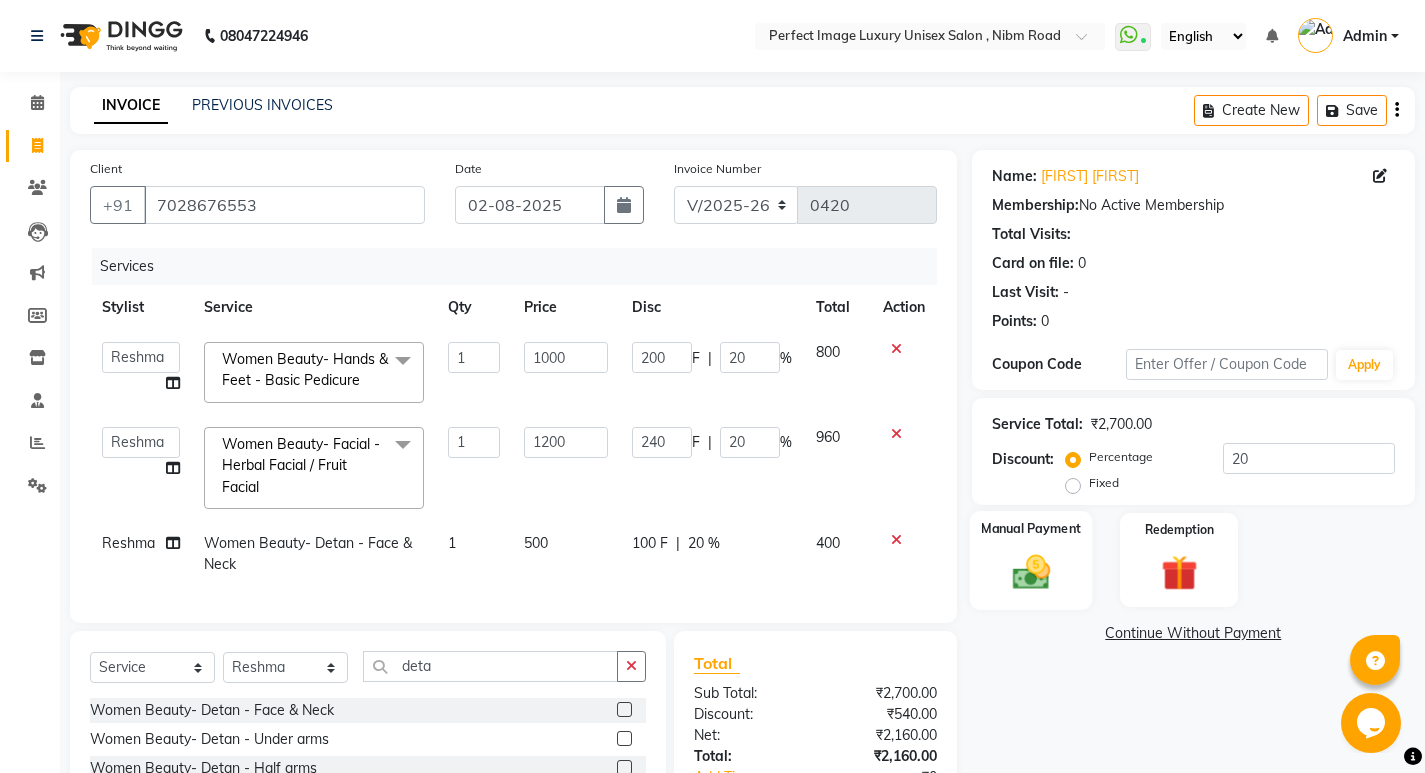 click on "Manual Payment" 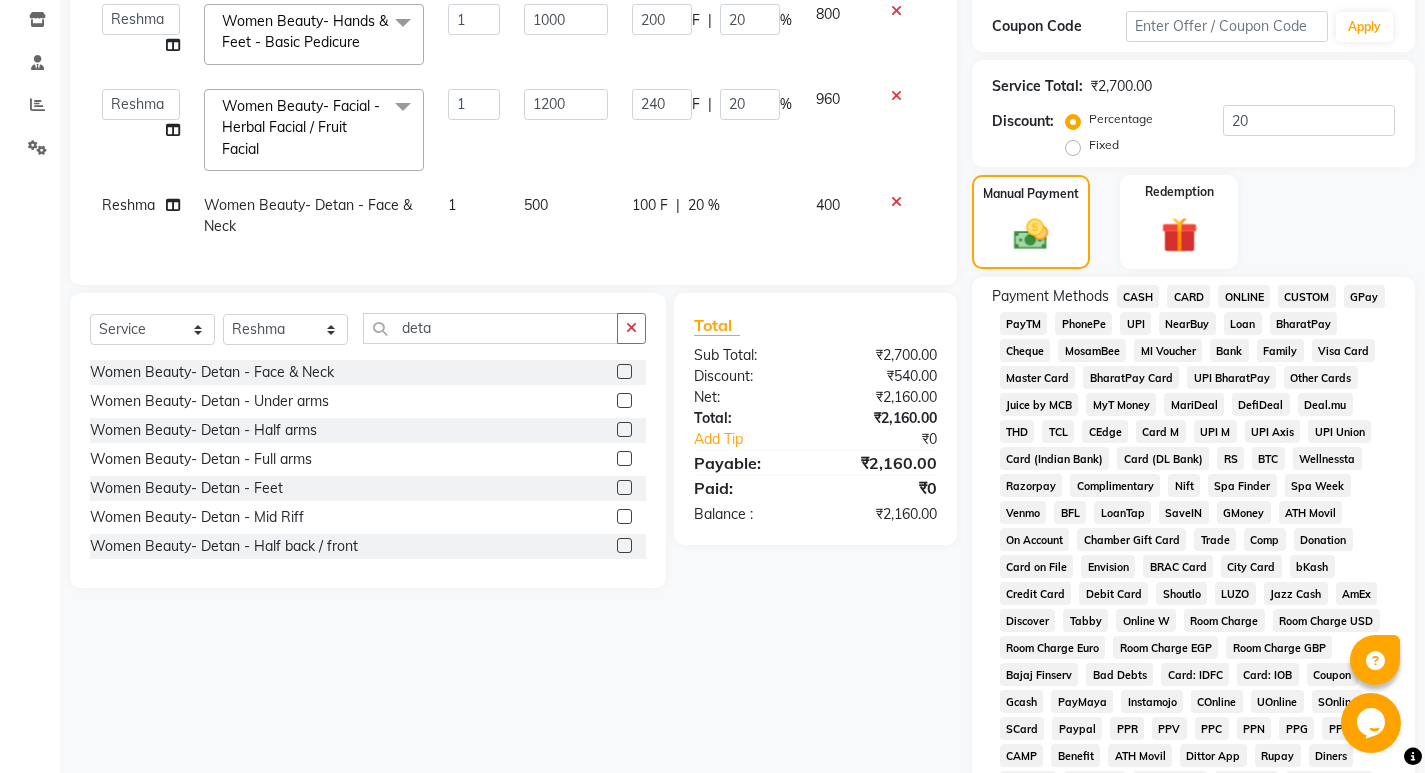 scroll, scrollTop: 599, scrollLeft: 0, axis: vertical 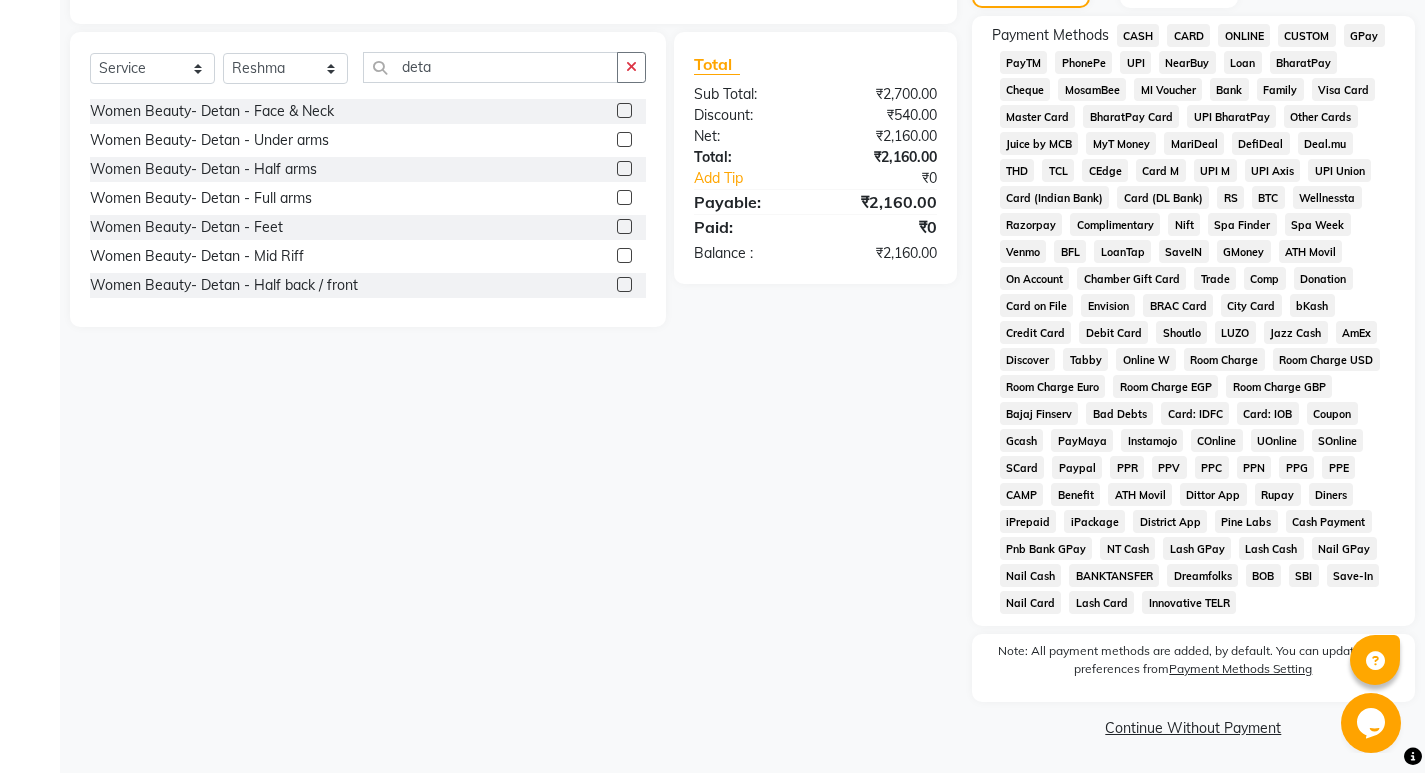 click on "CARD" 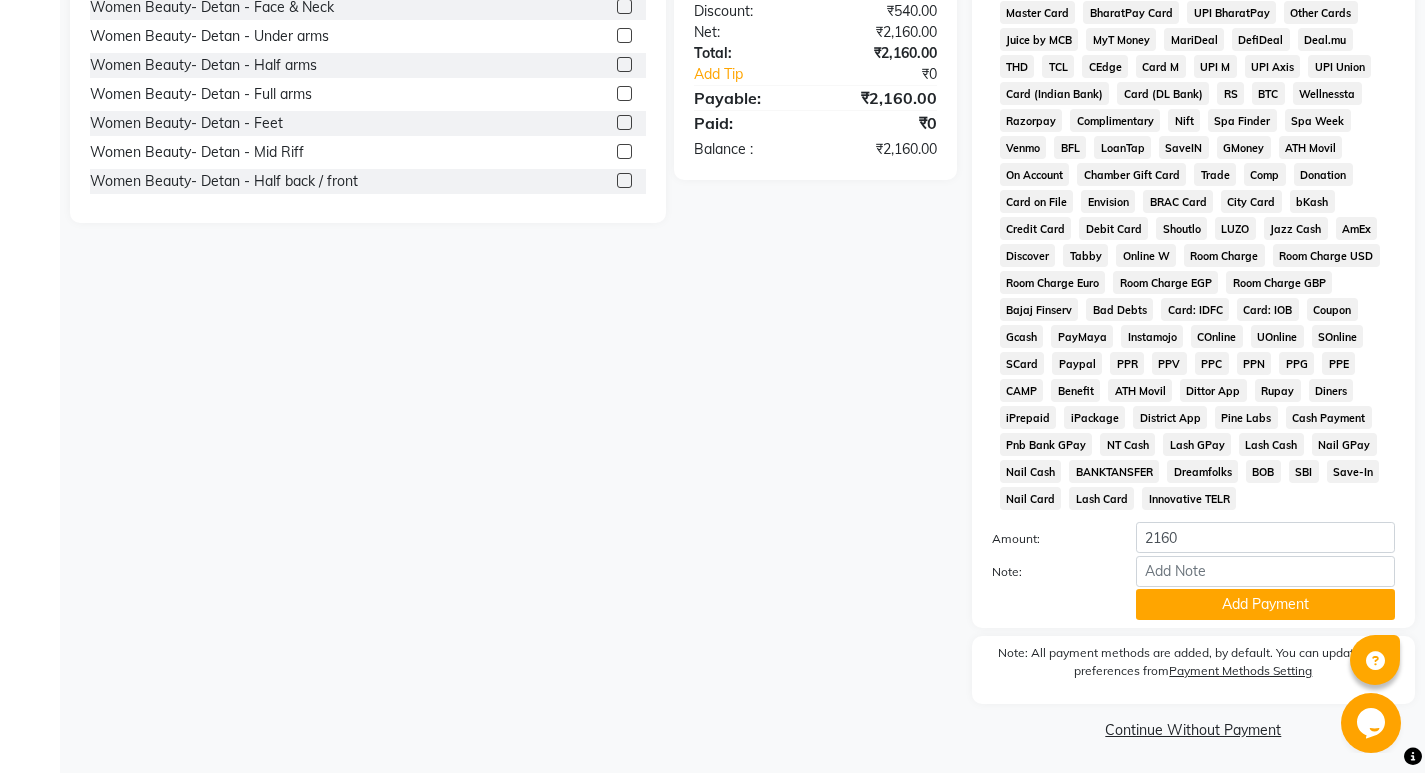 scroll, scrollTop: 705, scrollLeft: 0, axis: vertical 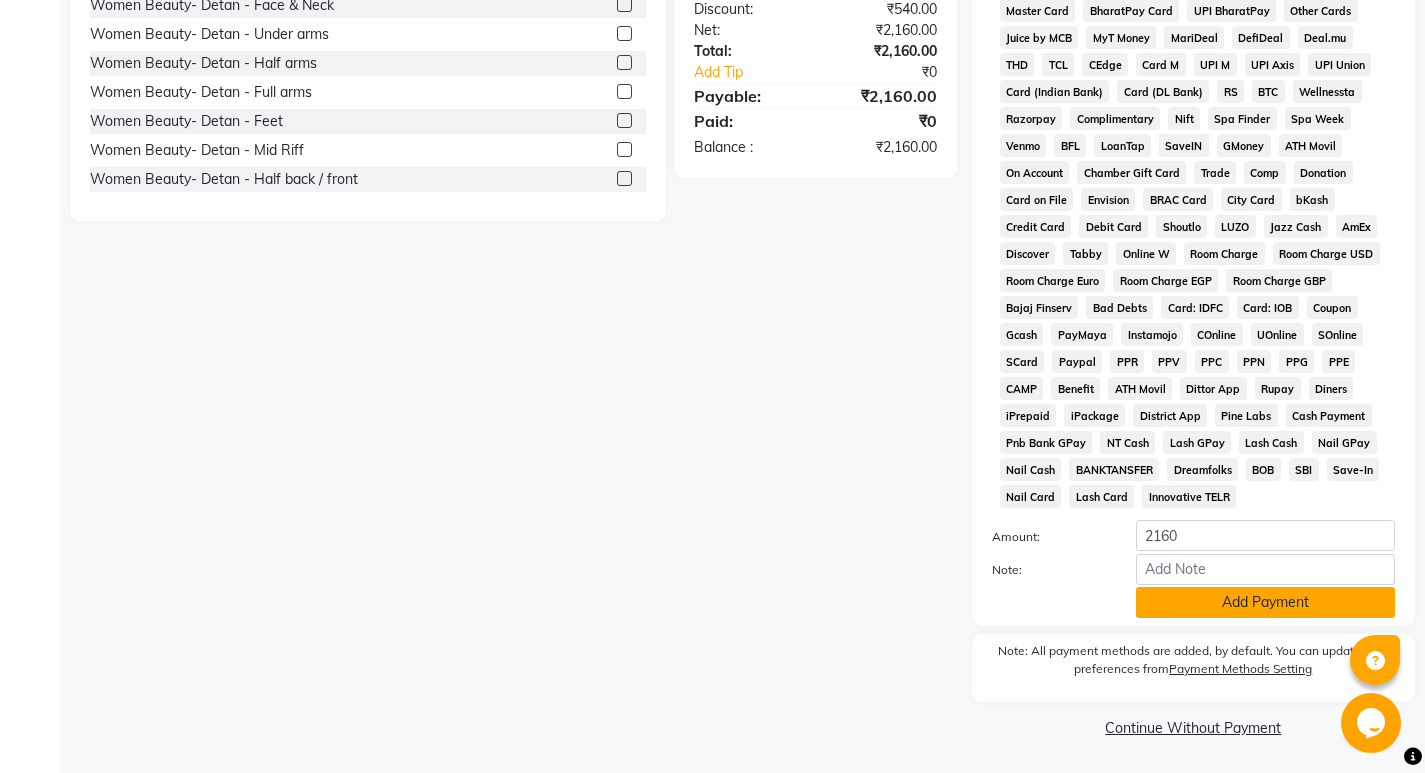 click on "Add Payment" 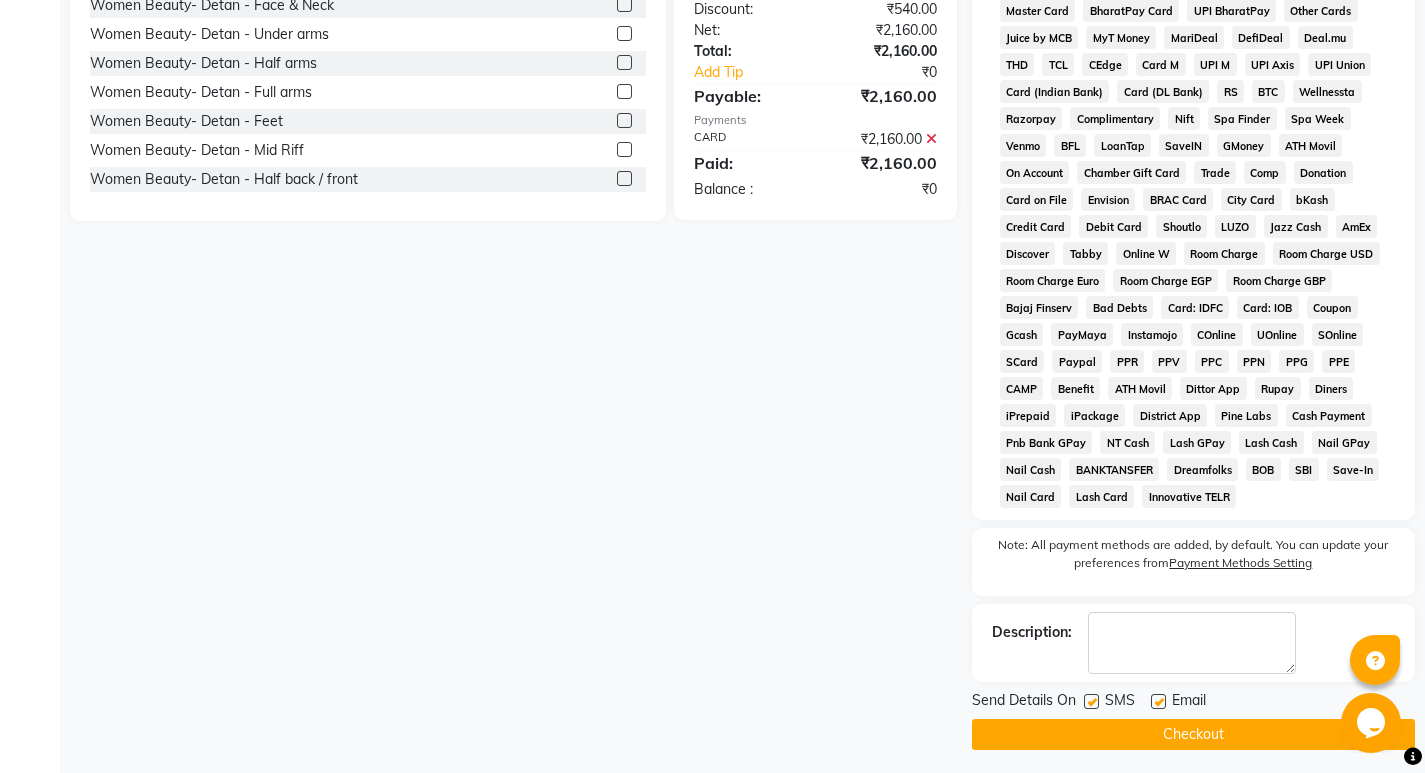click on "Checkout" 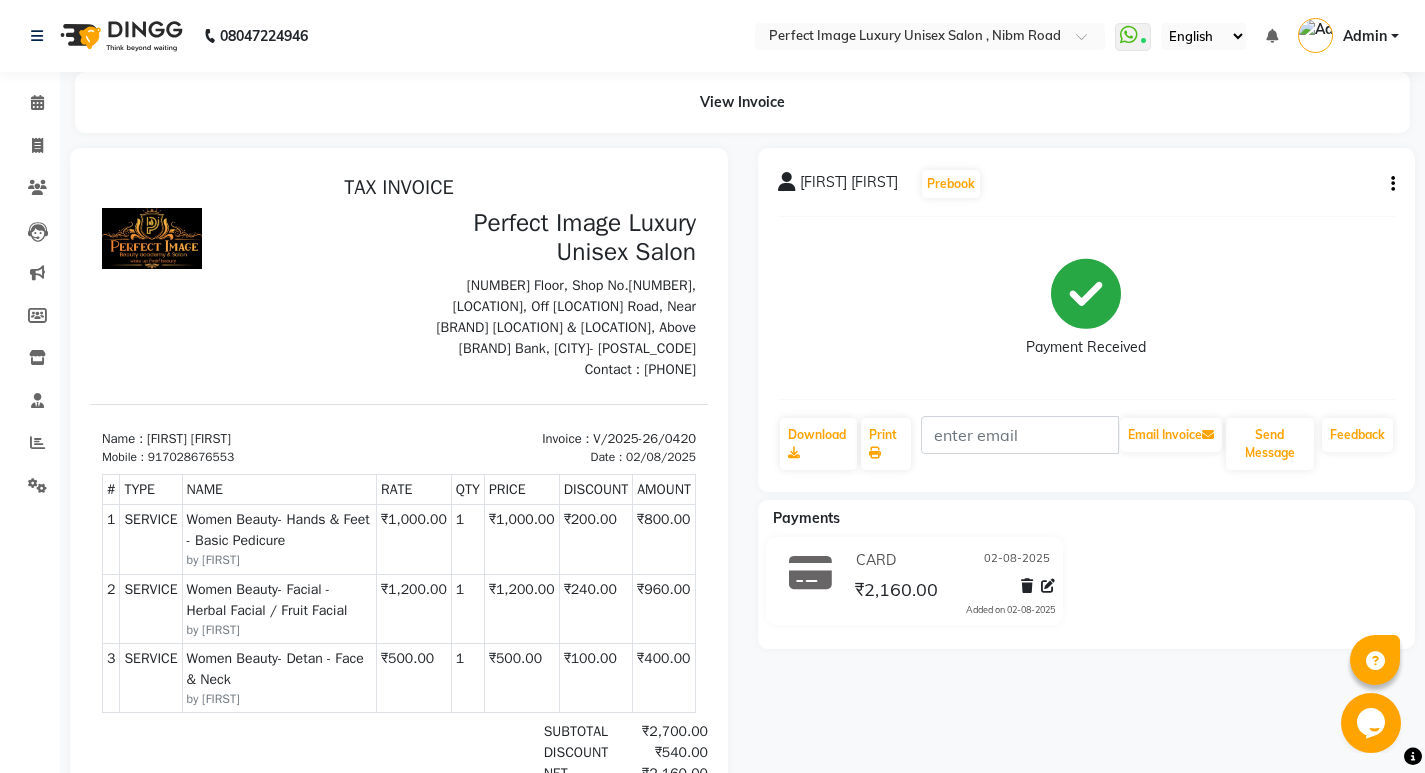 scroll, scrollTop: 206, scrollLeft: 0, axis: vertical 